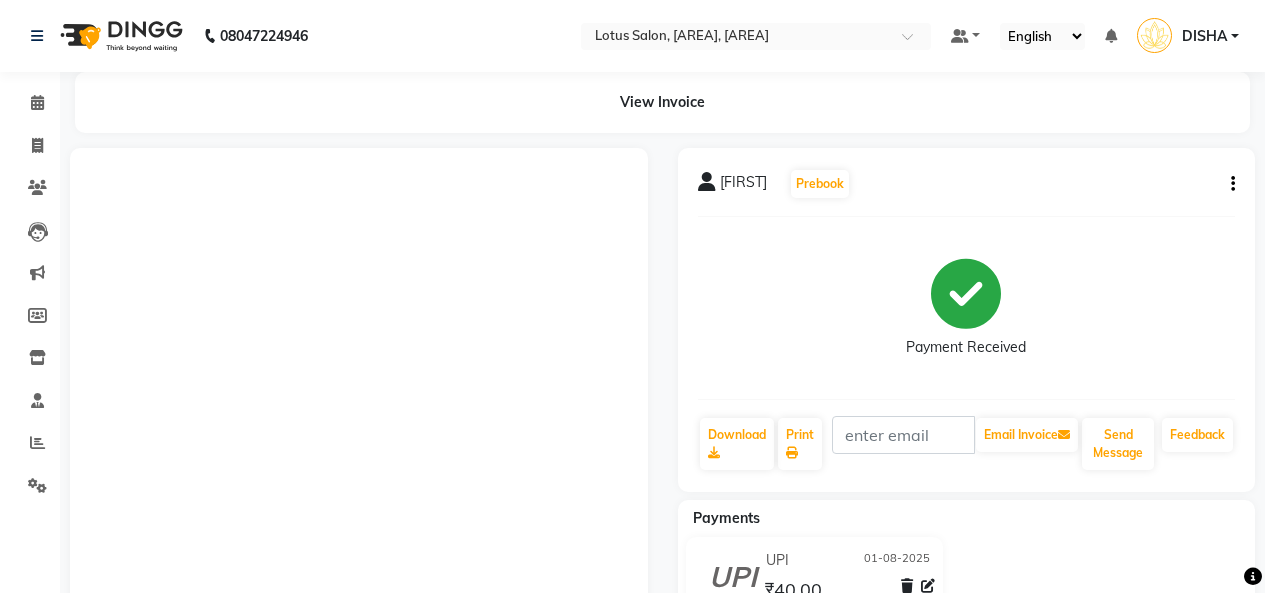 scroll, scrollTop: 0, scrollLeft: 0, axis: both 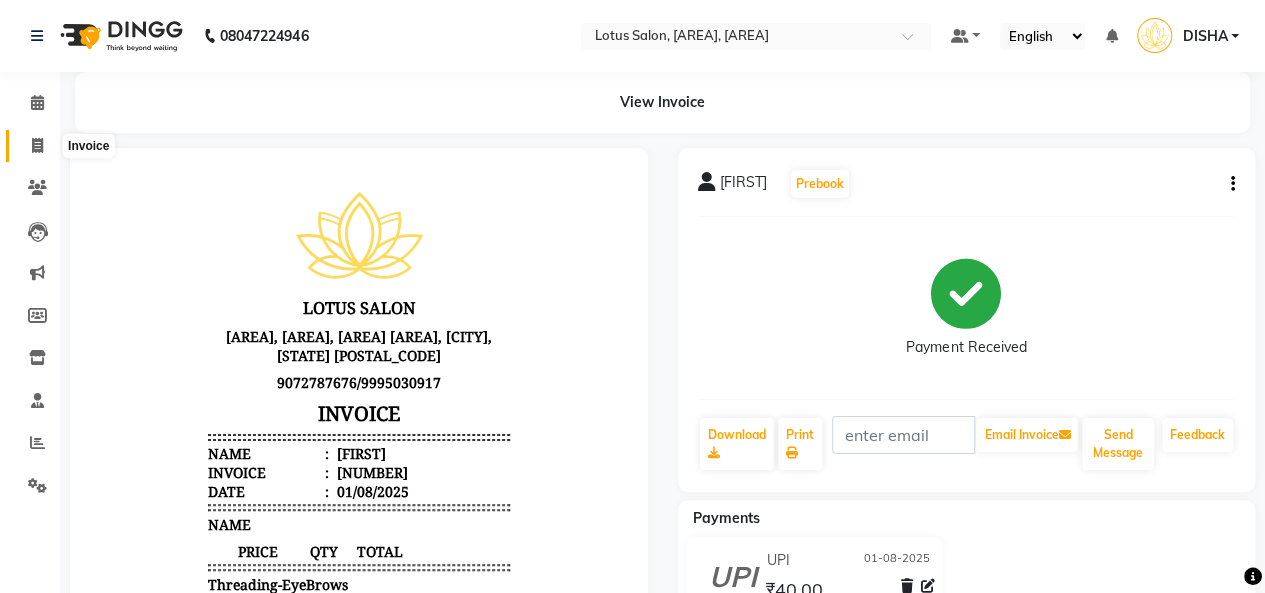 click 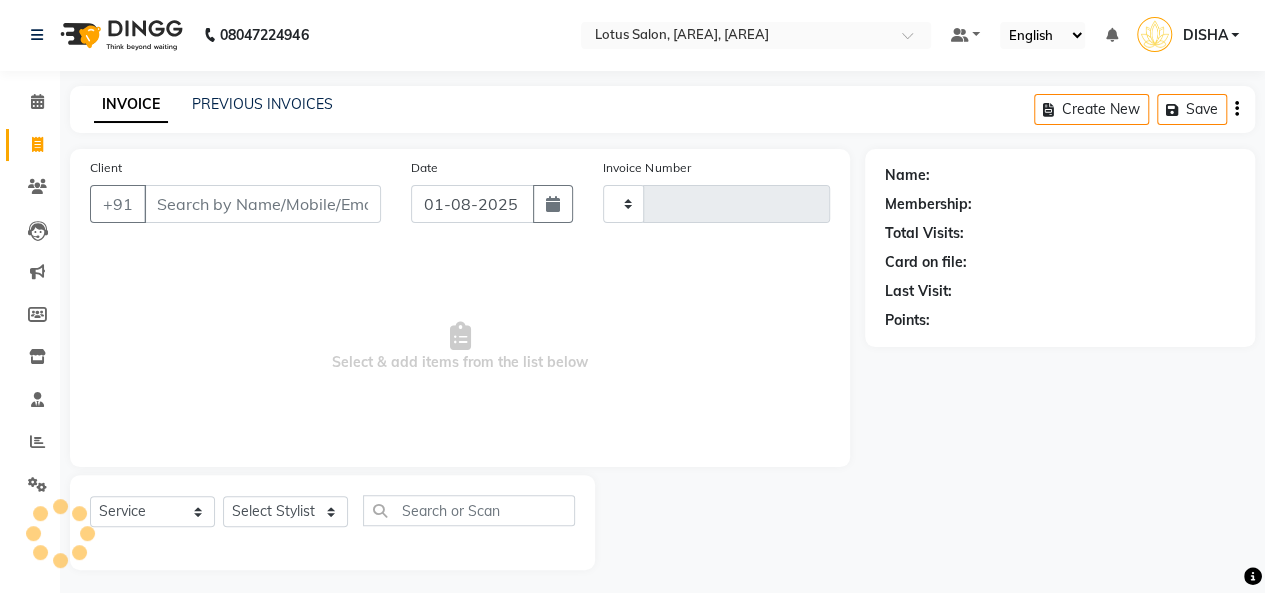 type on "0753" 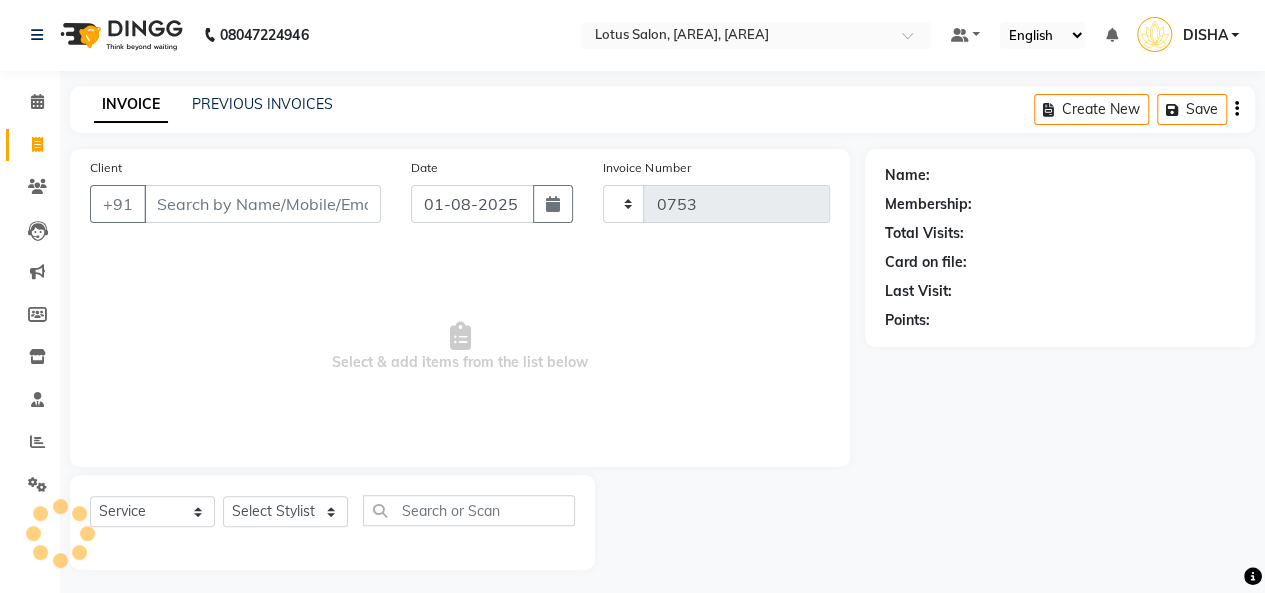 select on "8188" 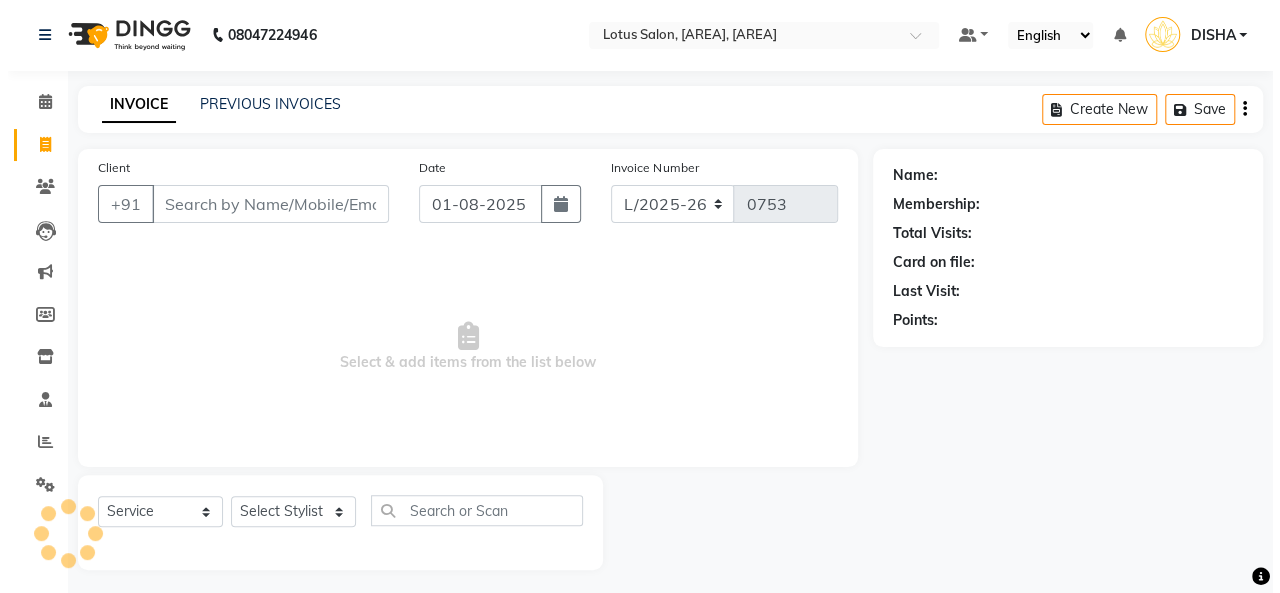 scroll, scrollTop: 7, scrollLeft: 0, axis: vertical 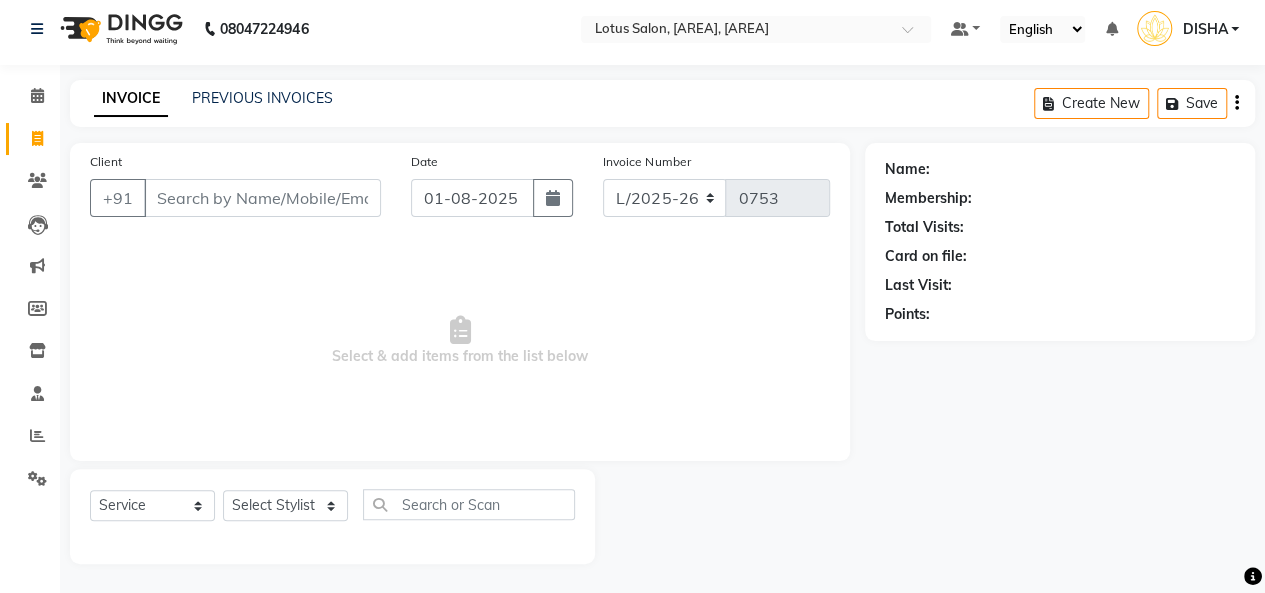 click on "Client" at bounding box center (262, 198) 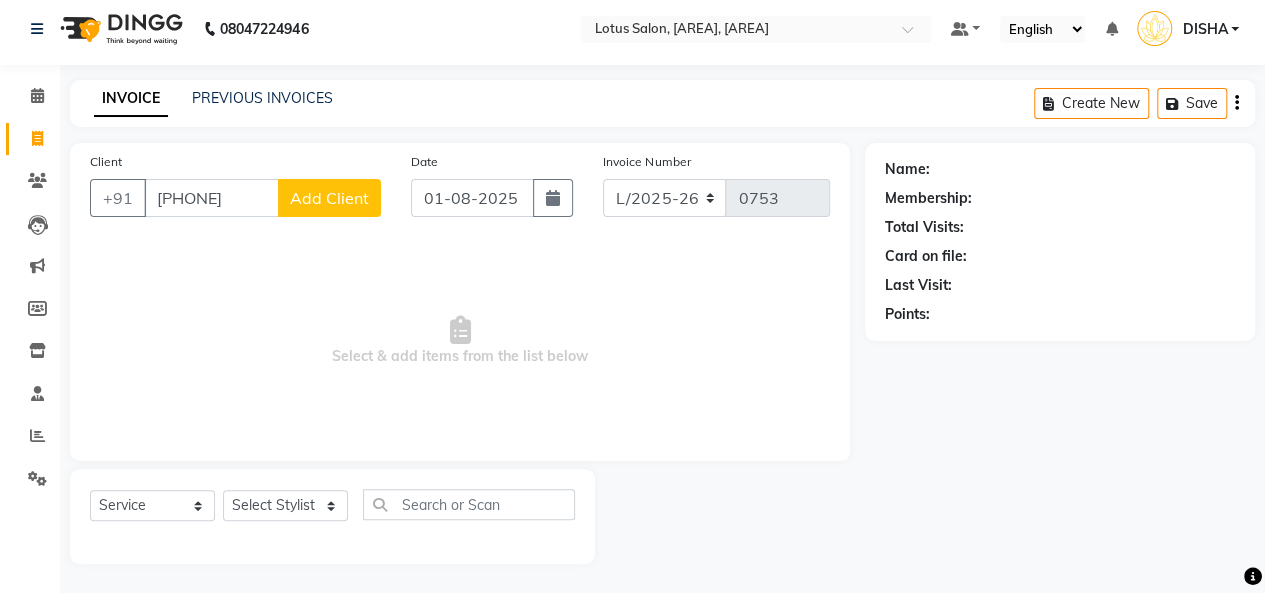 type on "[PHONE]" 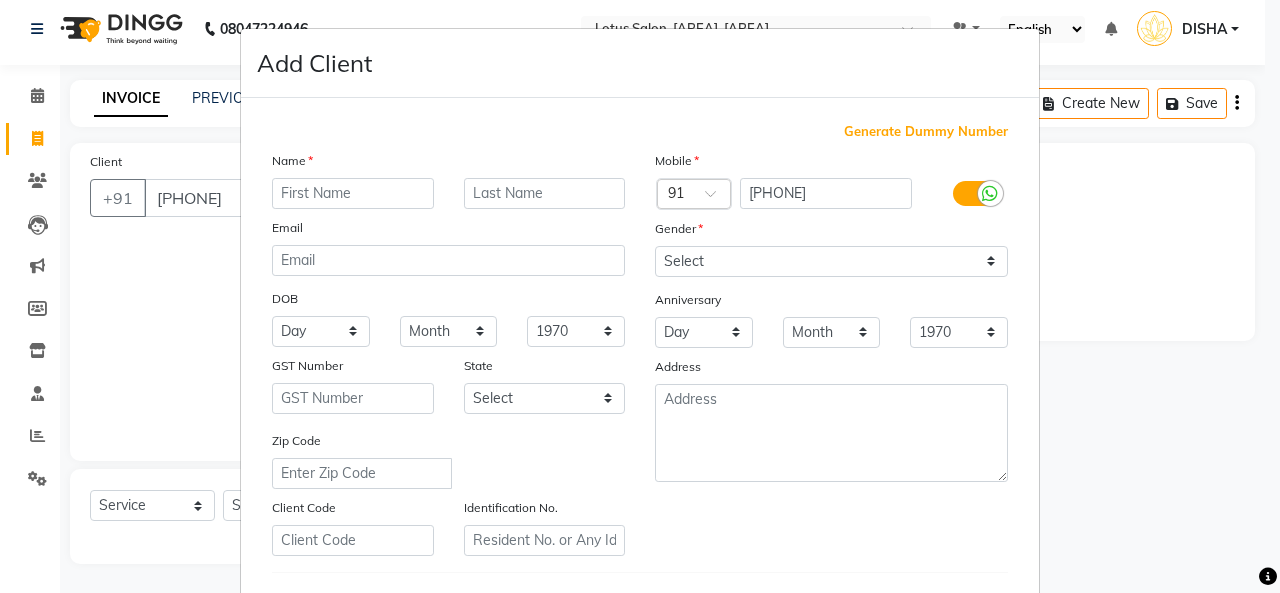 click at bounding box center (353, 193) 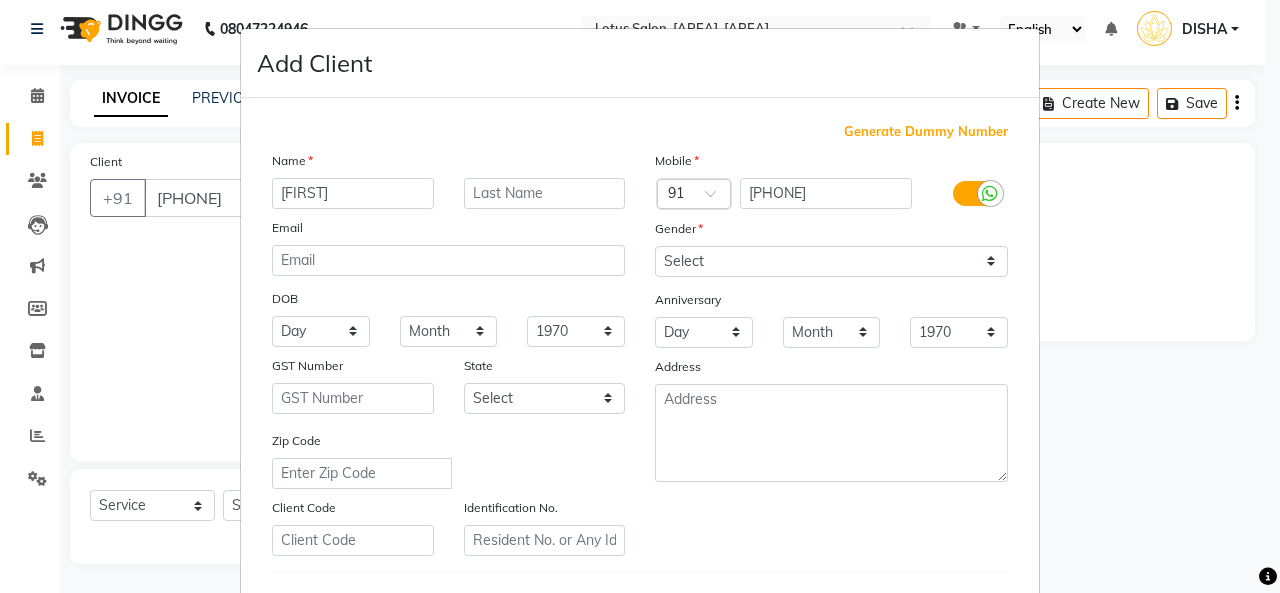 type on "[FIRST]" 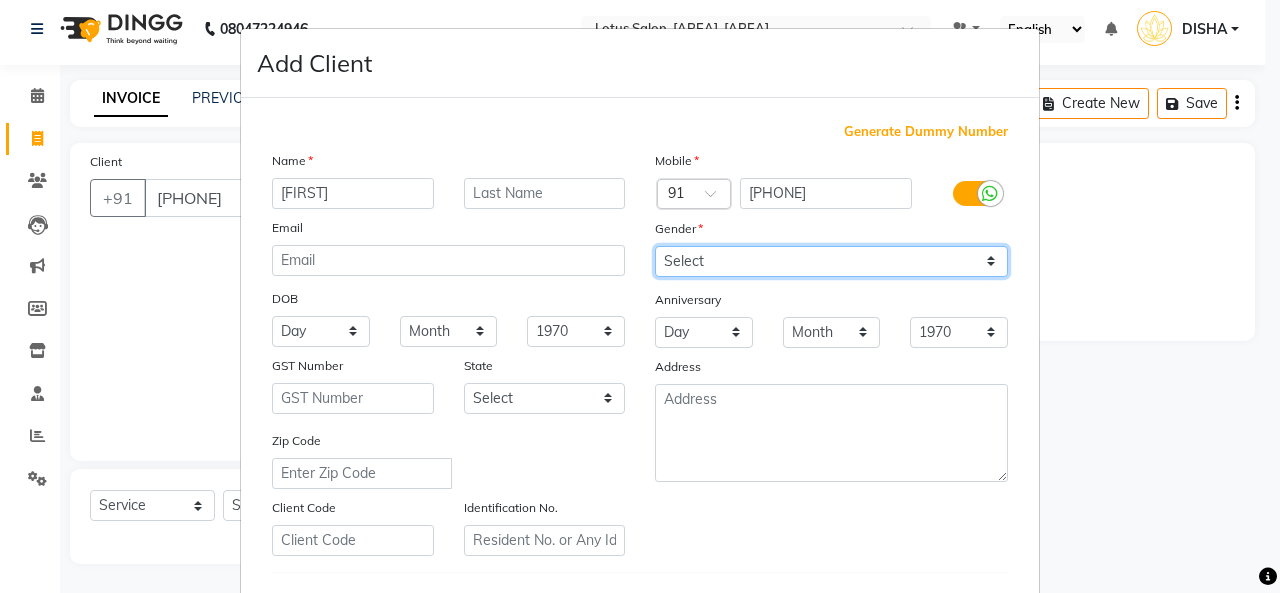 click on "Select Male Female Other Prefer Not To Say" at bounding box center [831, 261] 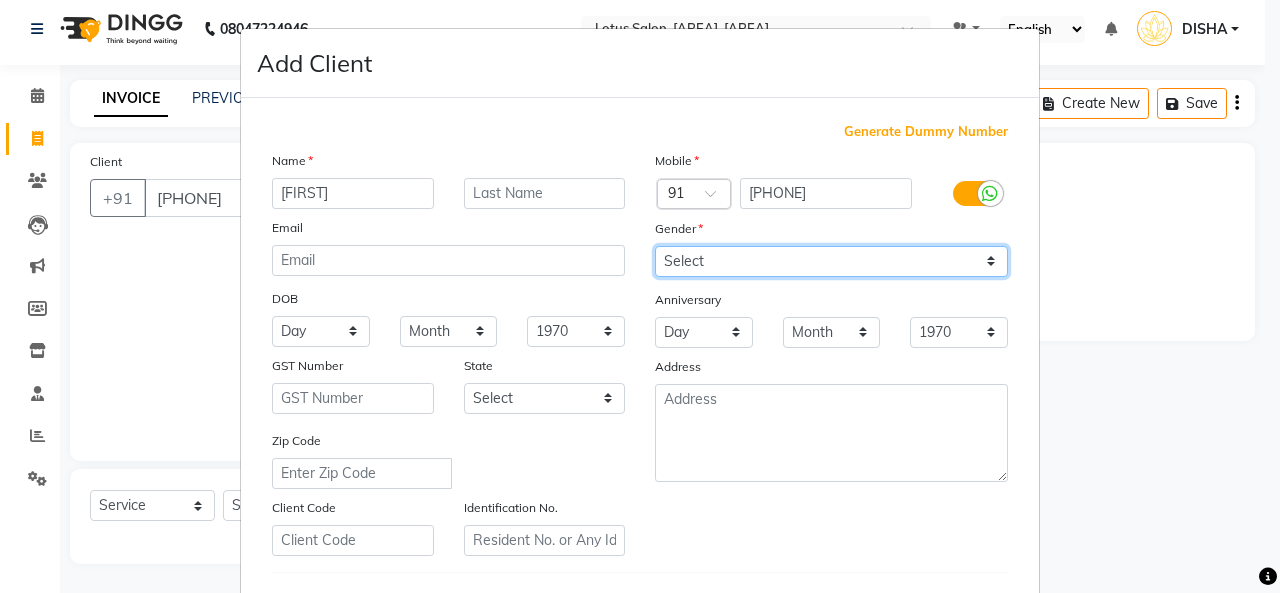 select on "female" 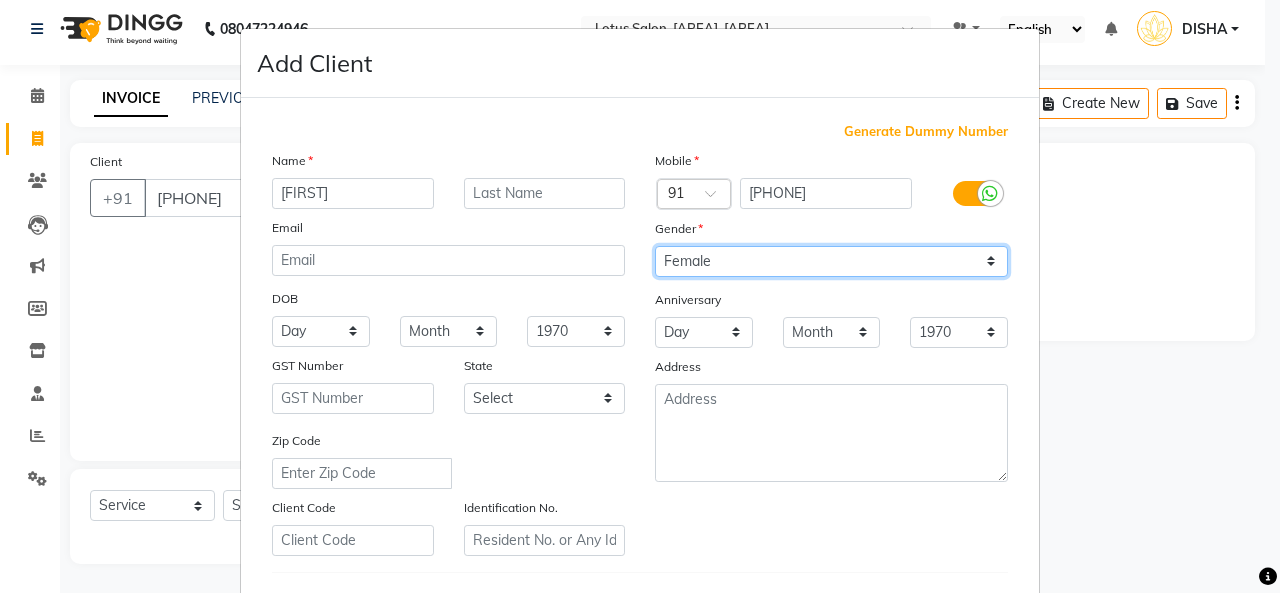 click on "Select Male Female Other Prefer Not To Say" at bounding box center (831, 261) 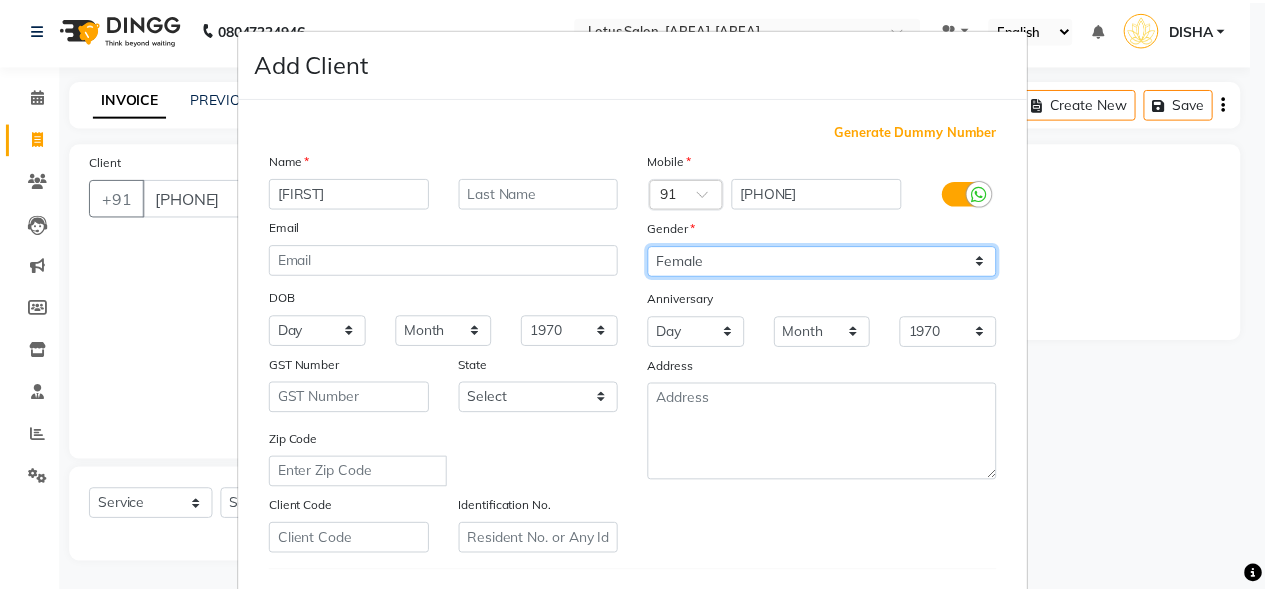 scroll, scrollTop: 326, scrollLeft: 0, axis: vertical 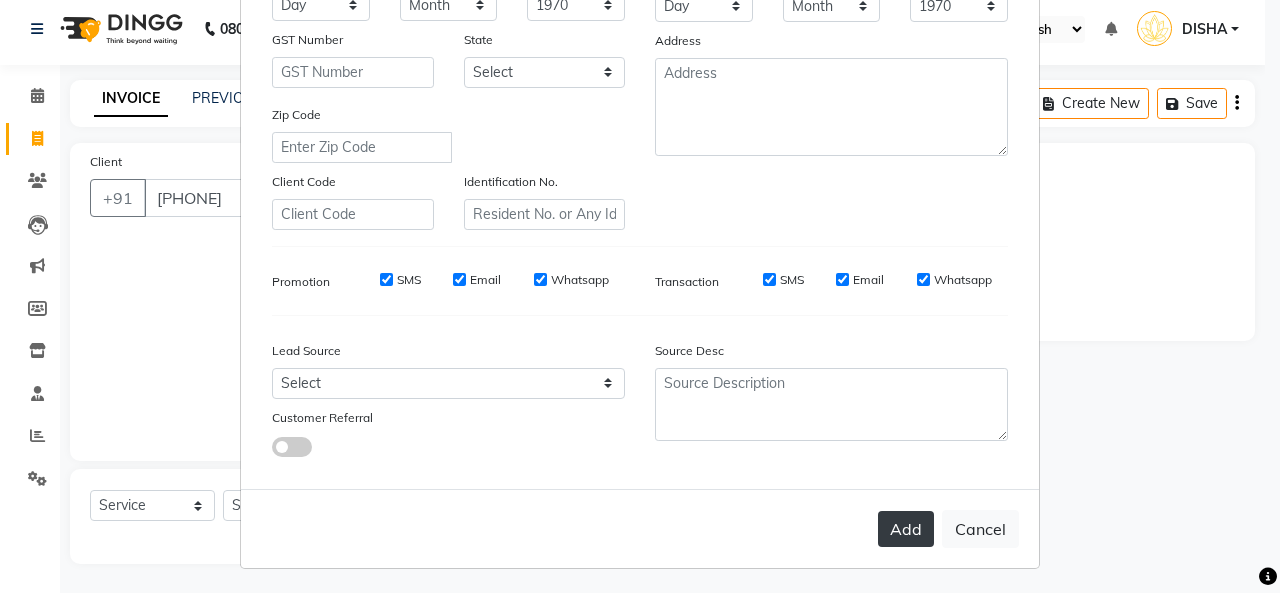 click on "Add" at bounding box center (906, 529) 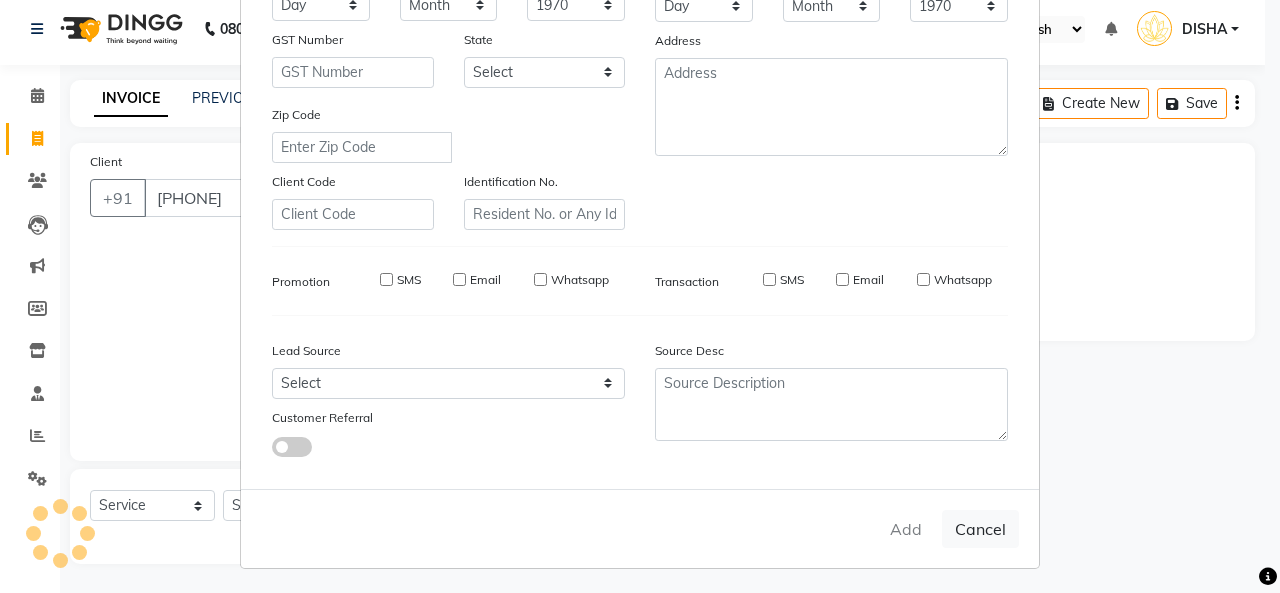 type 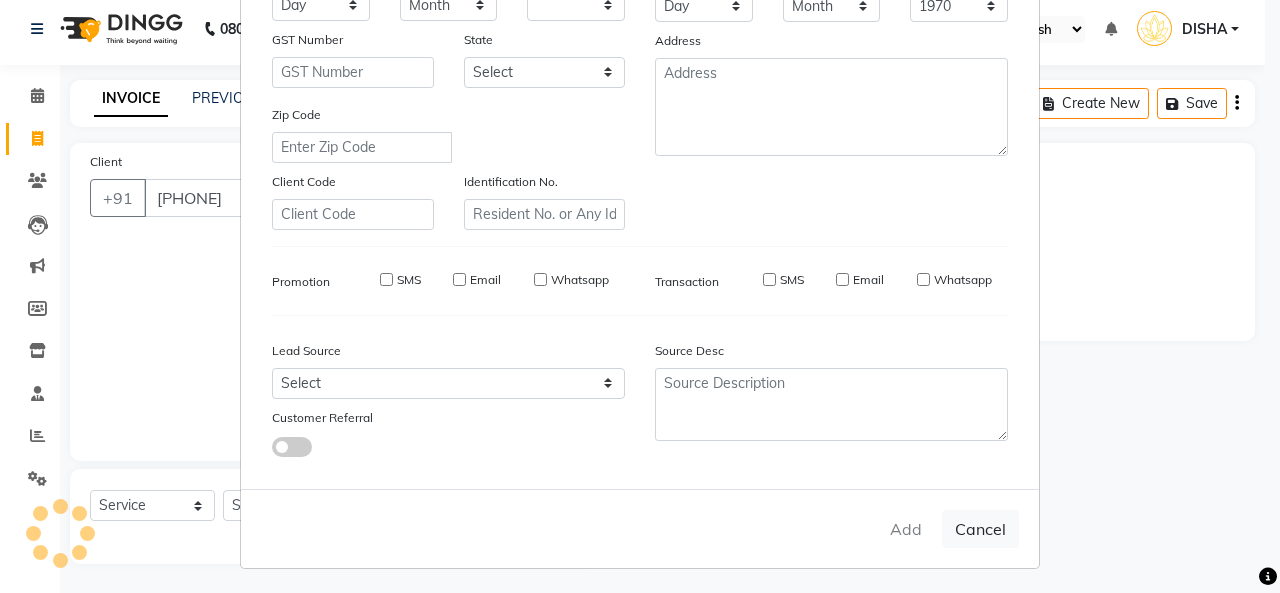 select 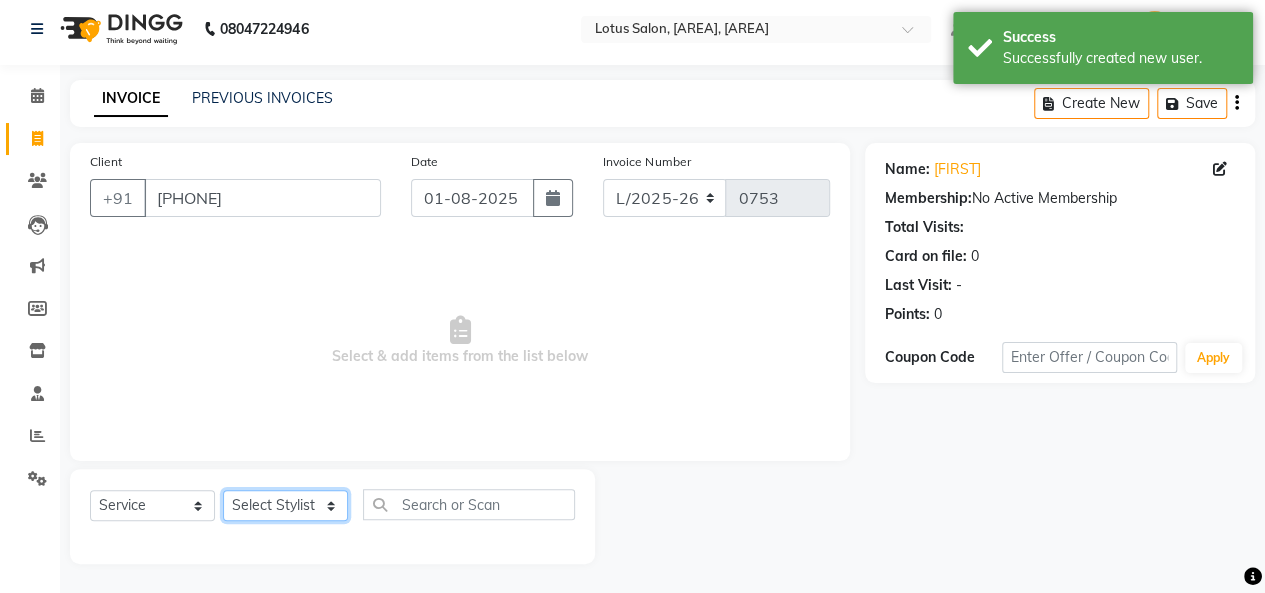 click on "Select Stylist [FIRST] [FIRST] [FIRST] [FIRST] [FIRST]" 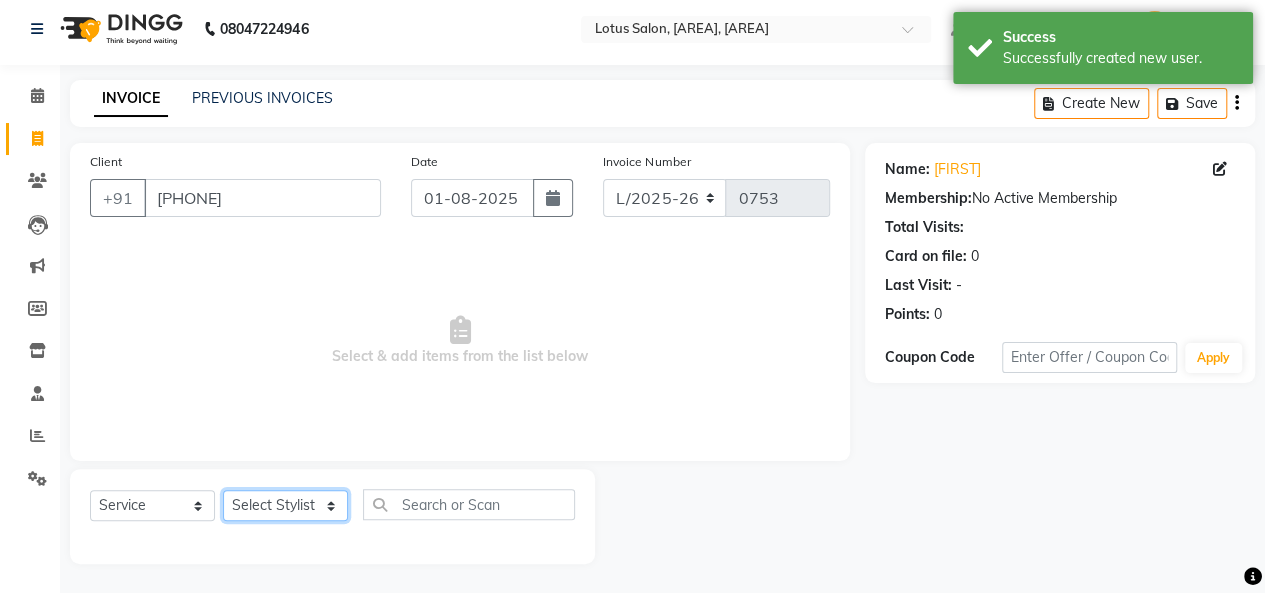 click on "Select Stylist [FIRST] [FIRST] [FIRST] [FIRST] [FIRST]" 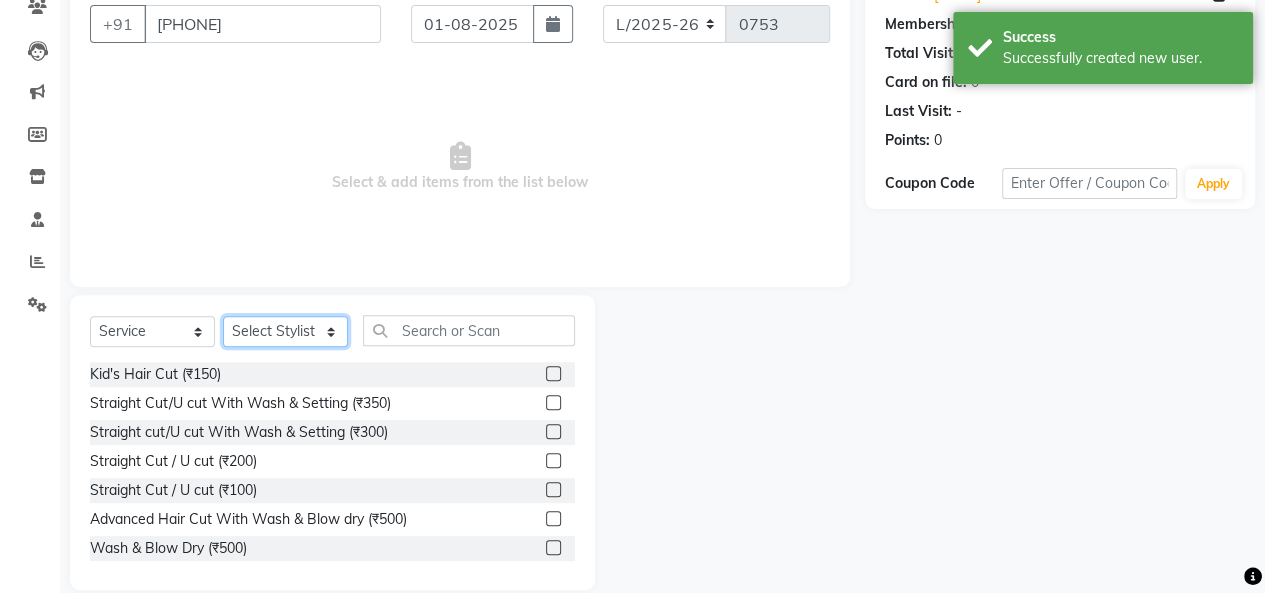 scroll, scrollTop: 187, scrollLeft: 0, axis: vertical 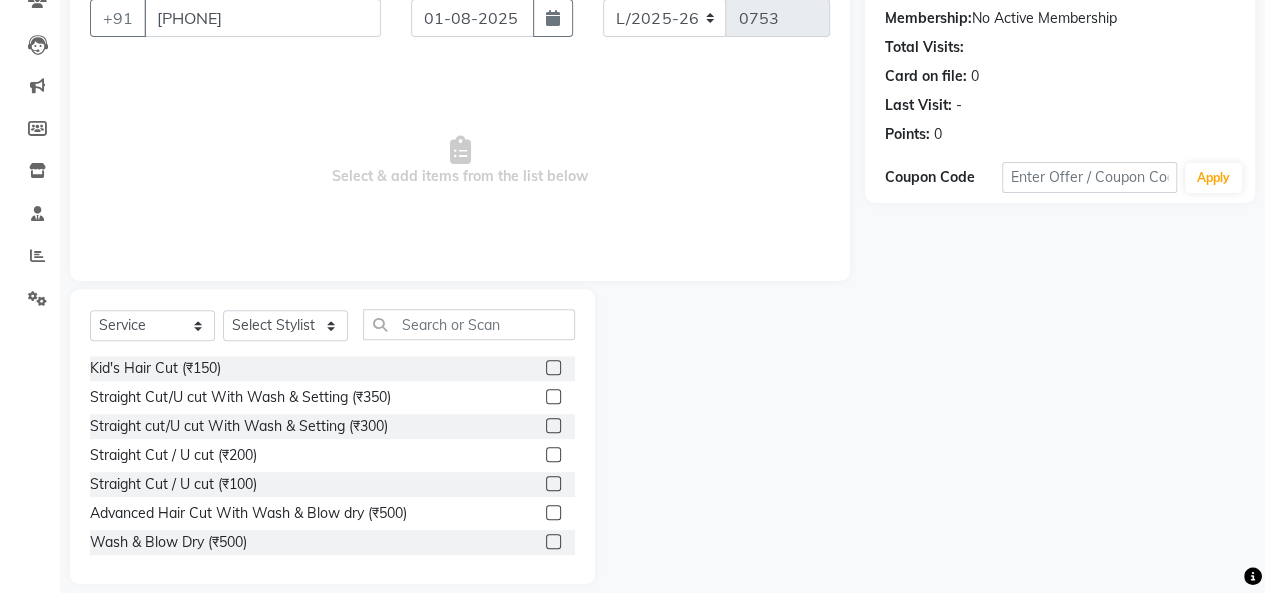 click 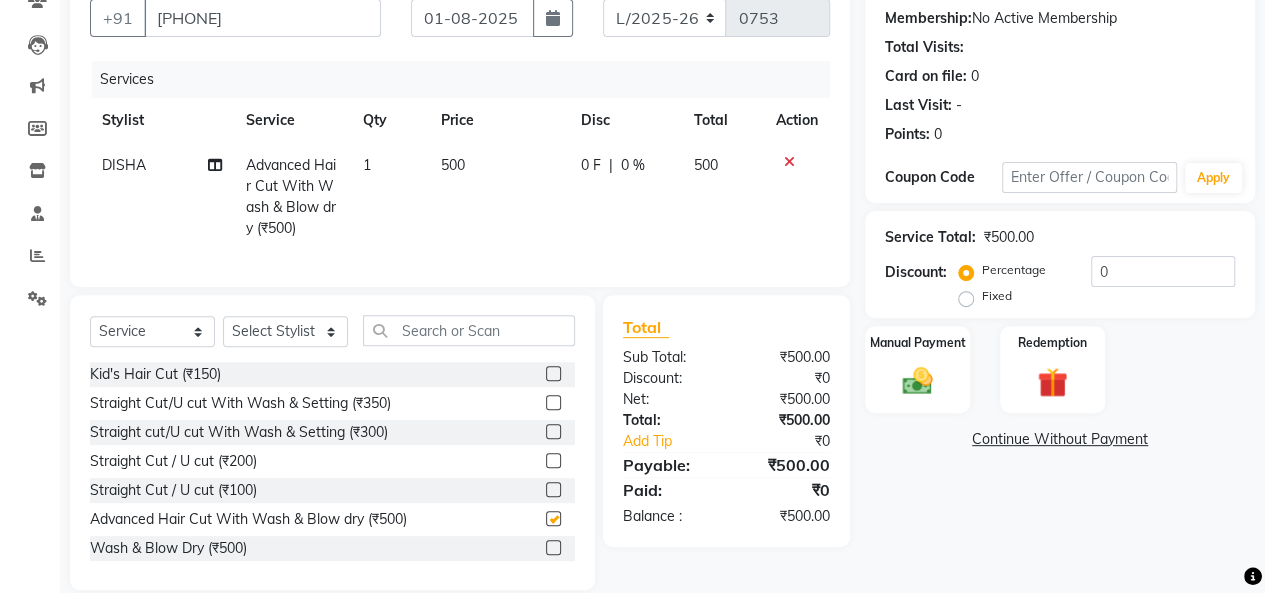checkbox on "false" 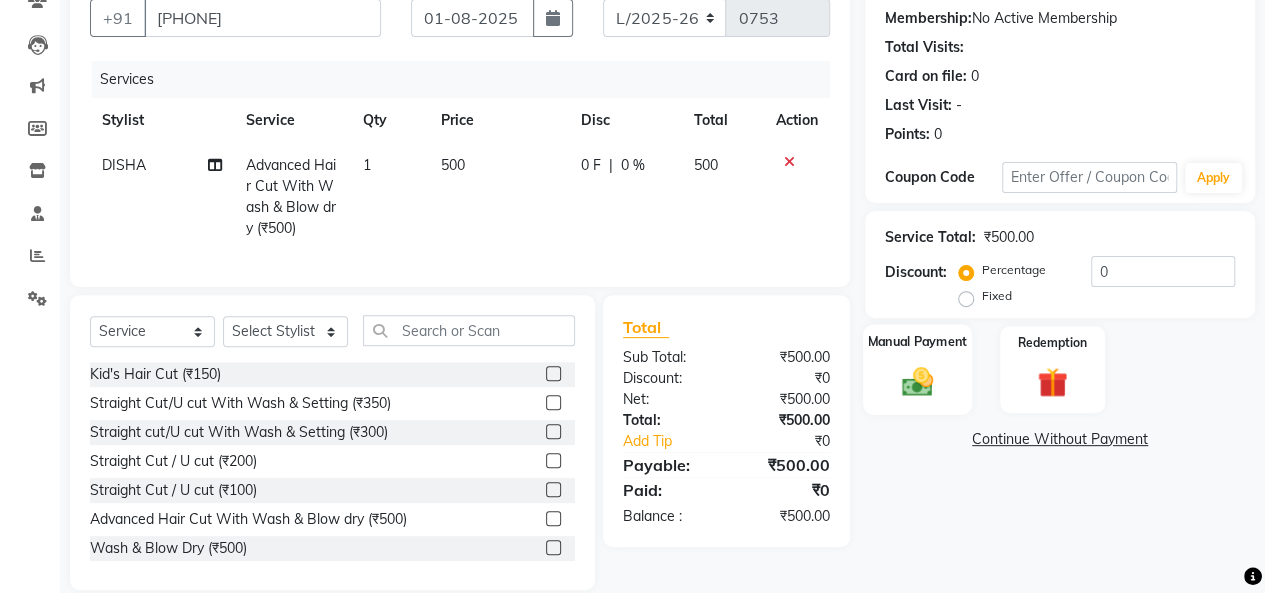 click 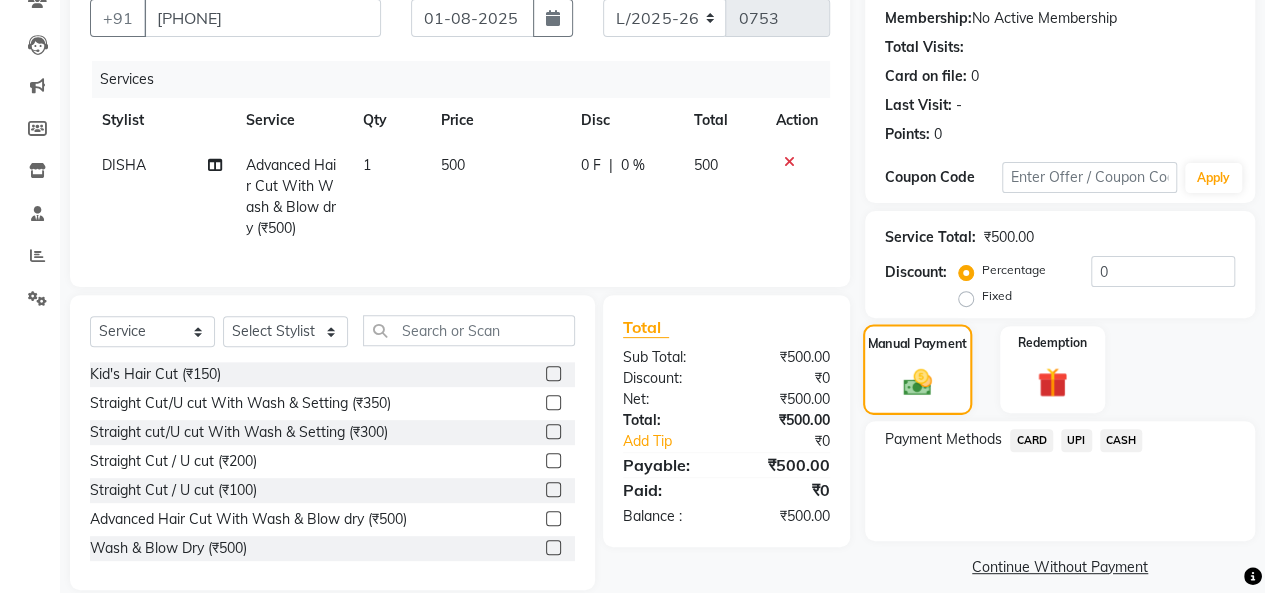 scroll, scrollTop: 228, scrollLeft: 0, axis: vertical 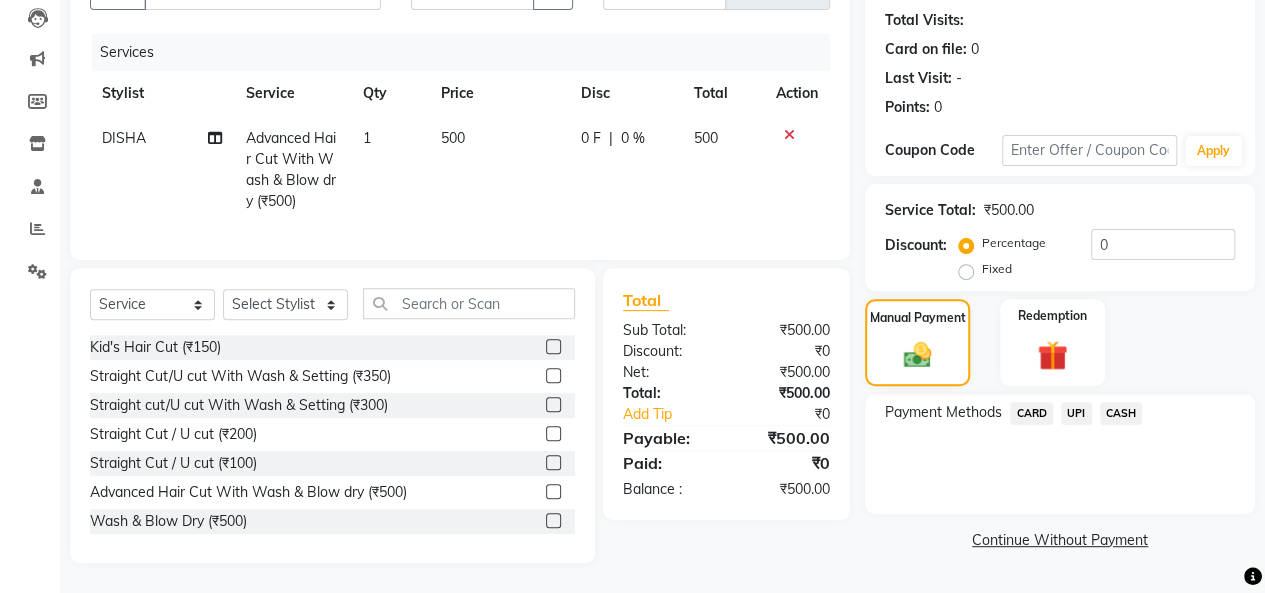 click on "CASH" 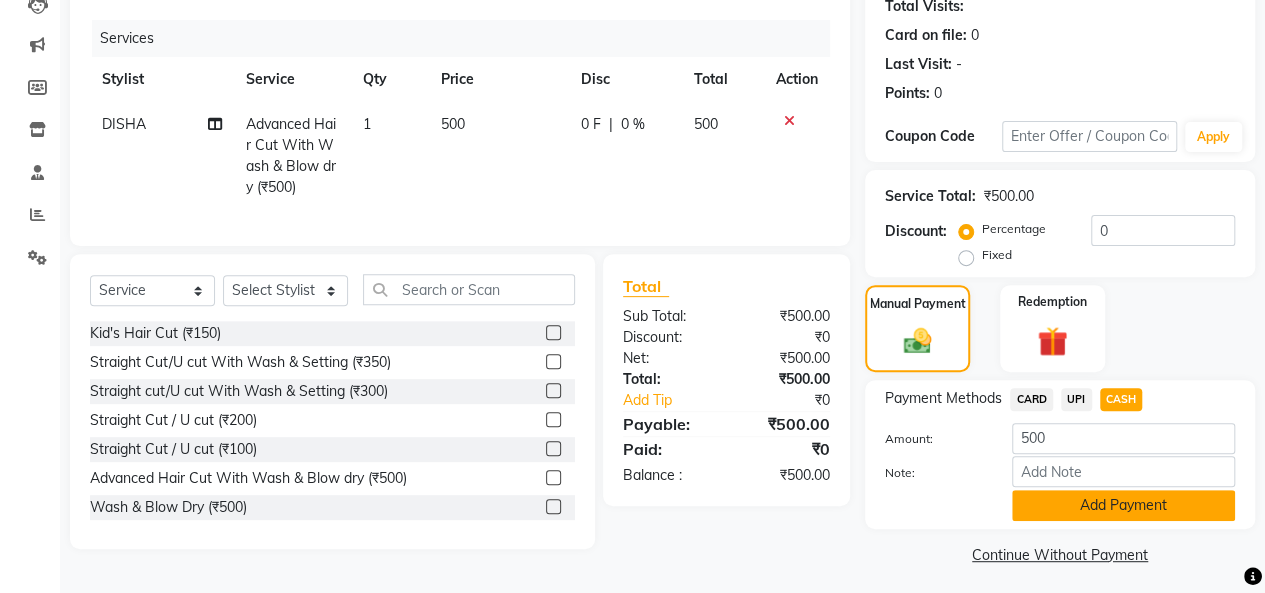 click on "Add Payment" 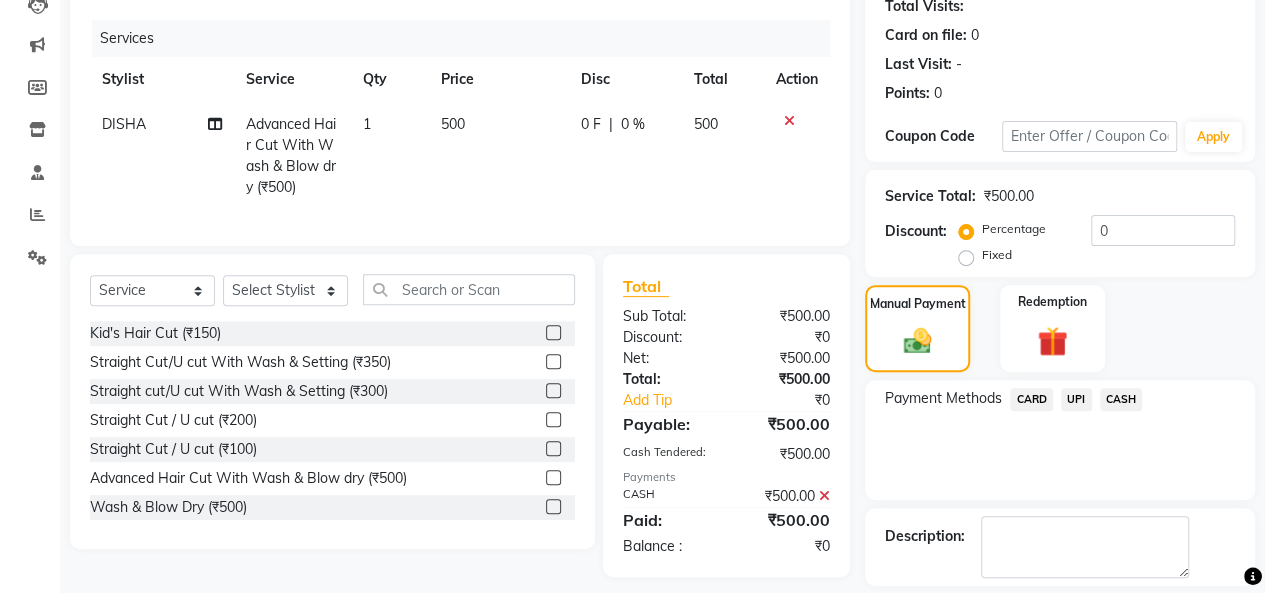 scroll, scrollTop: 288, scrollLeft: 0, axis: vertical 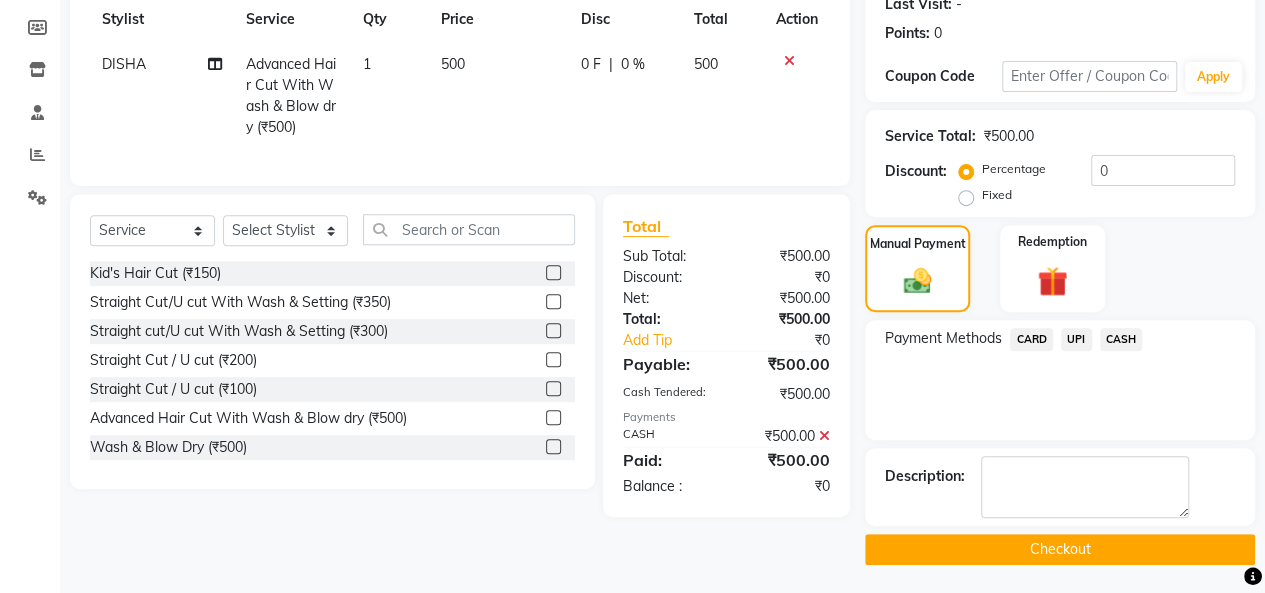 click on "Checkout" 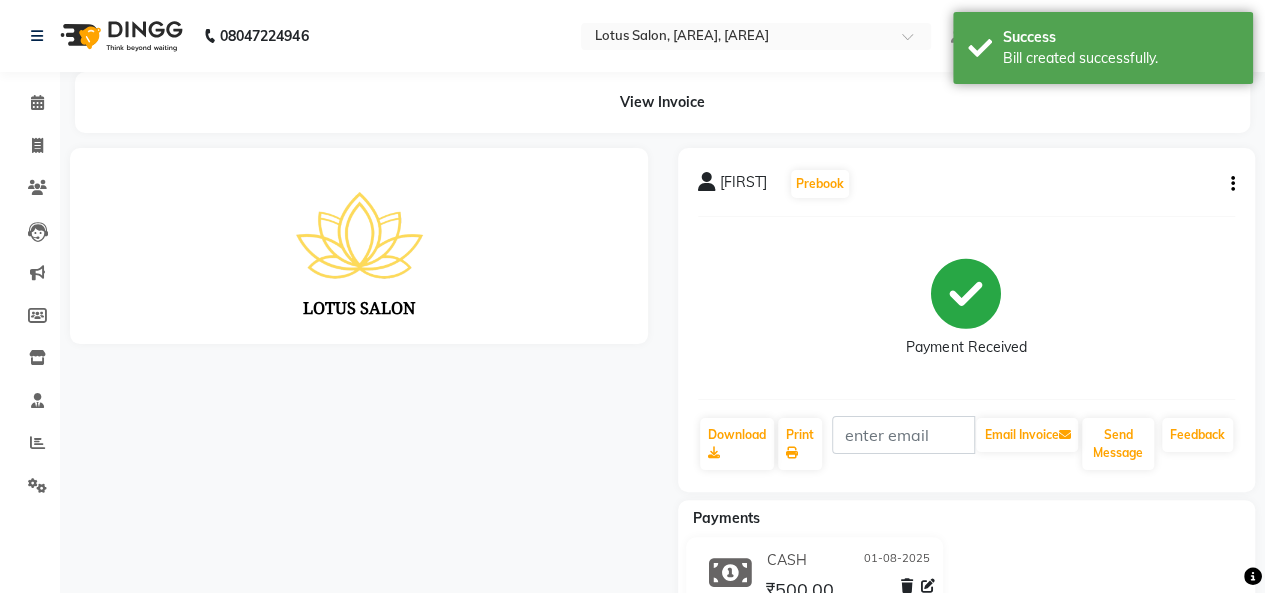 scroll, scrollTop: 0, scrollLeft: 0, axis: both 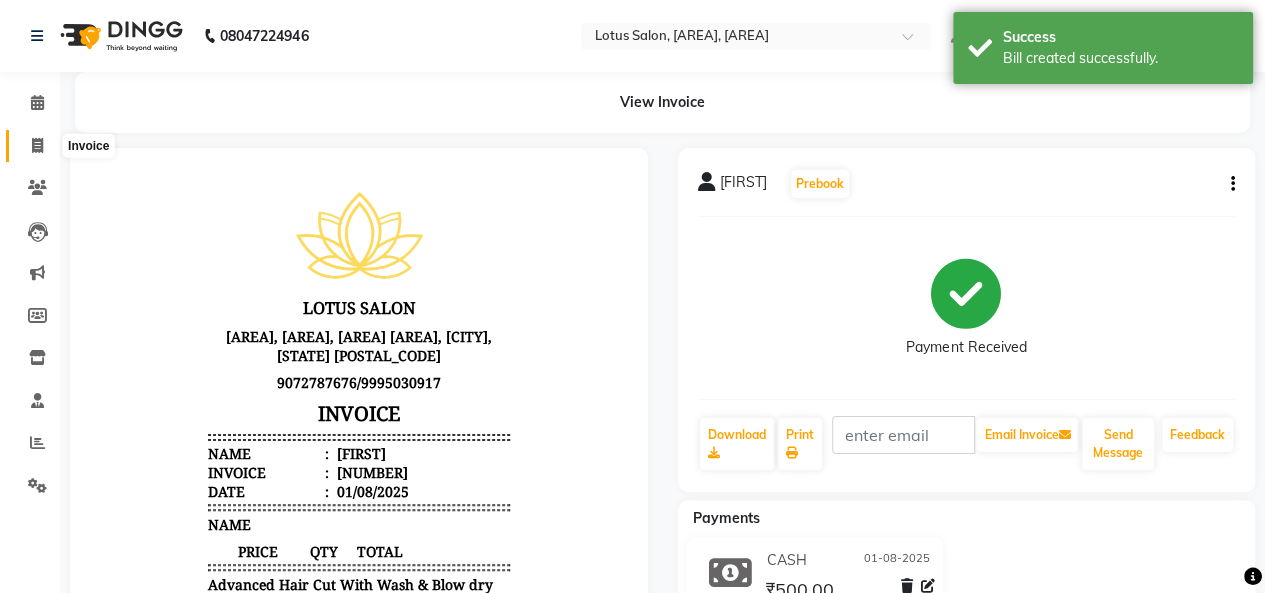 click 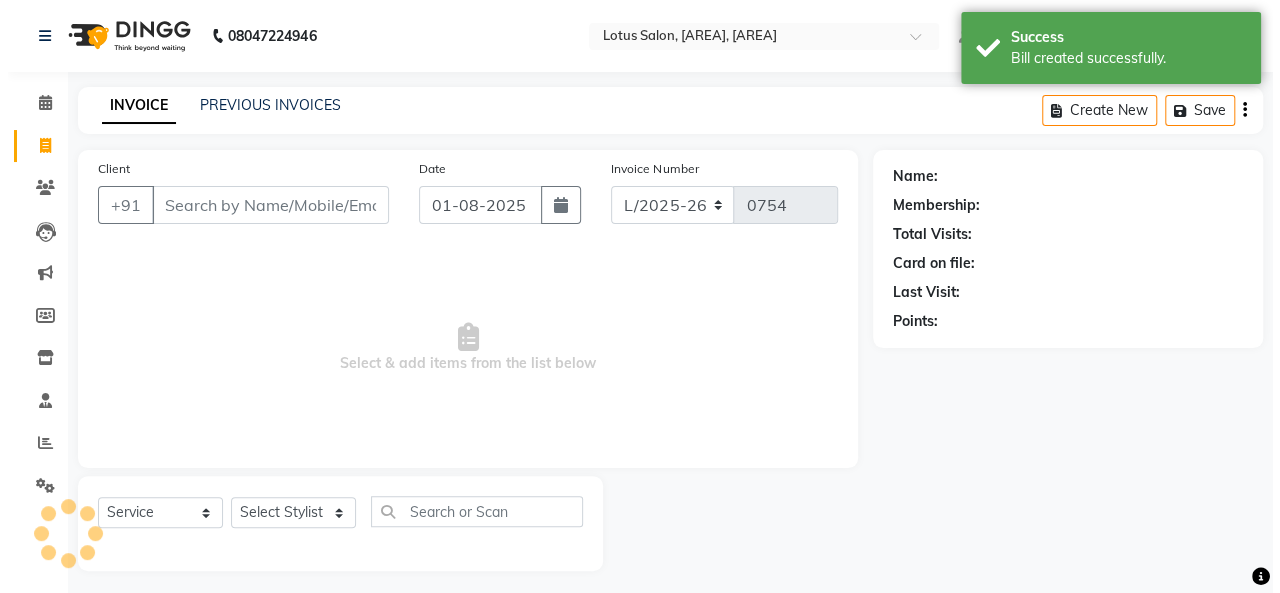 scroll, scrollTop: 7, scrollLeft: 0, axis: vertical 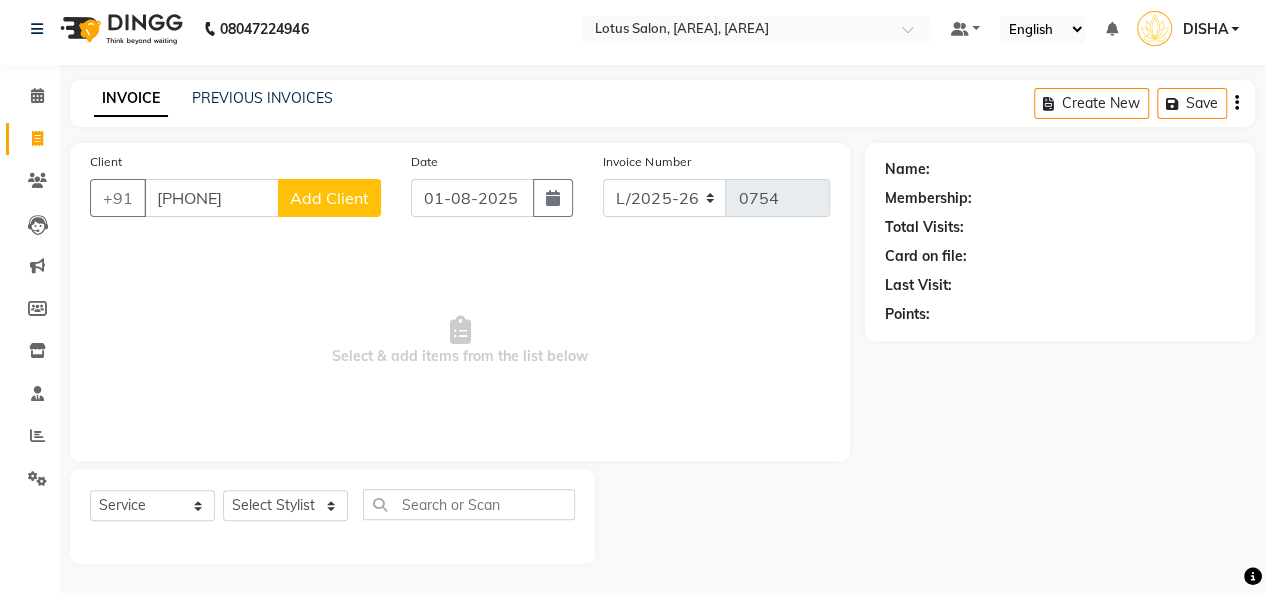 type on "[PHONE]" 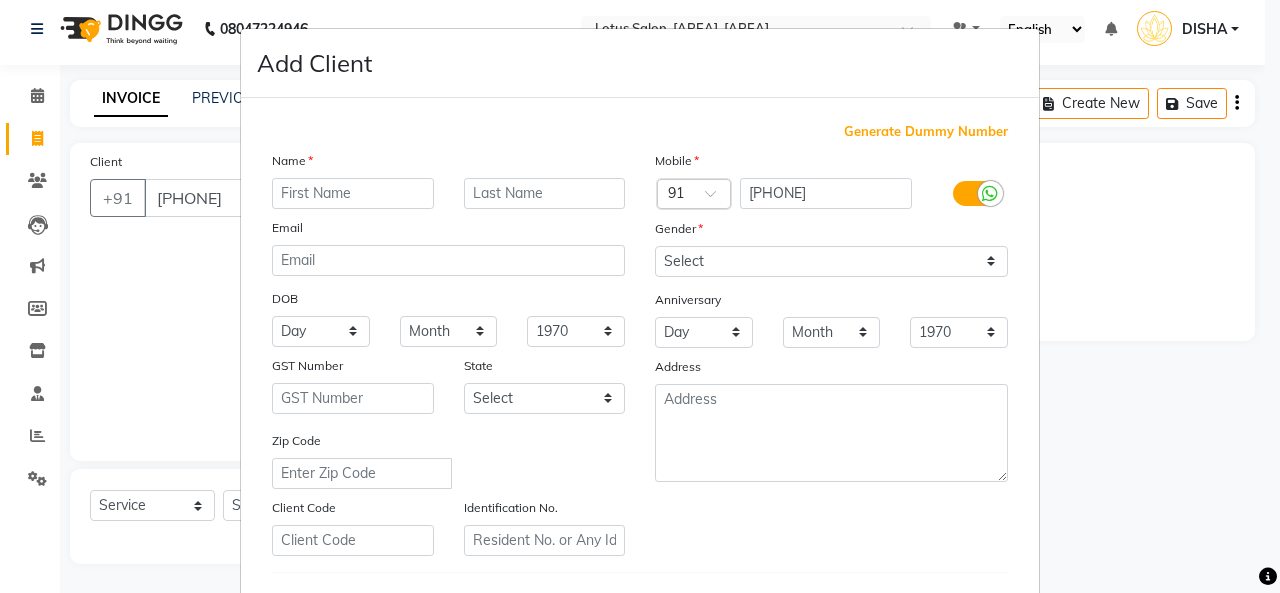 click at bounding box center (353, 193) 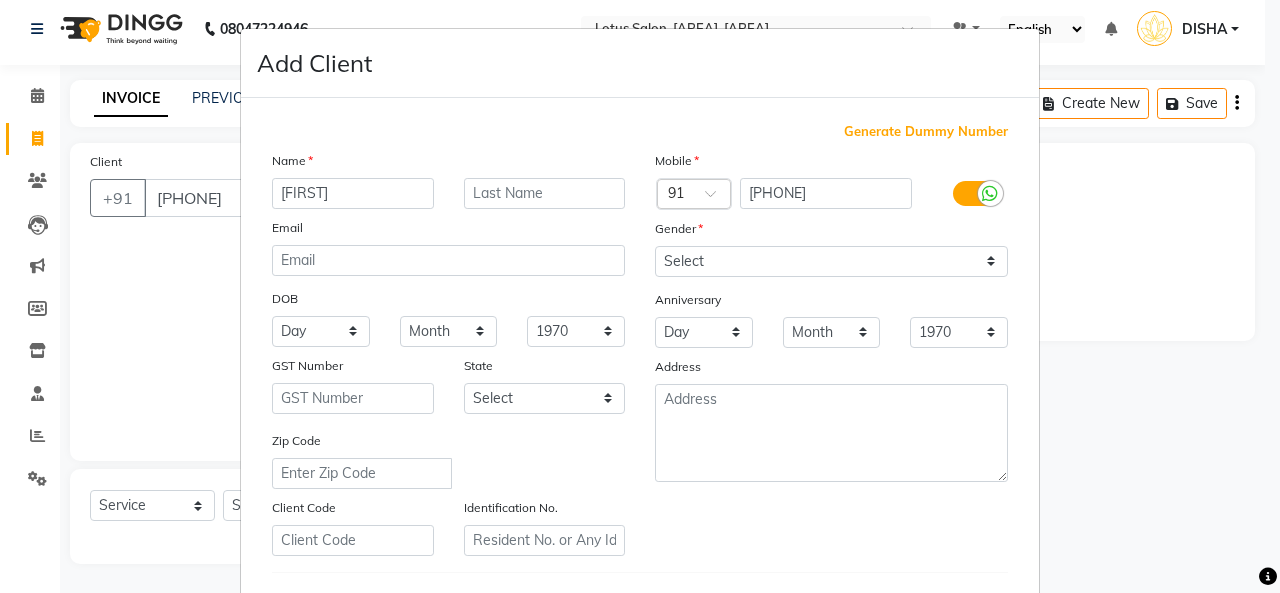type on "[FIRST]" 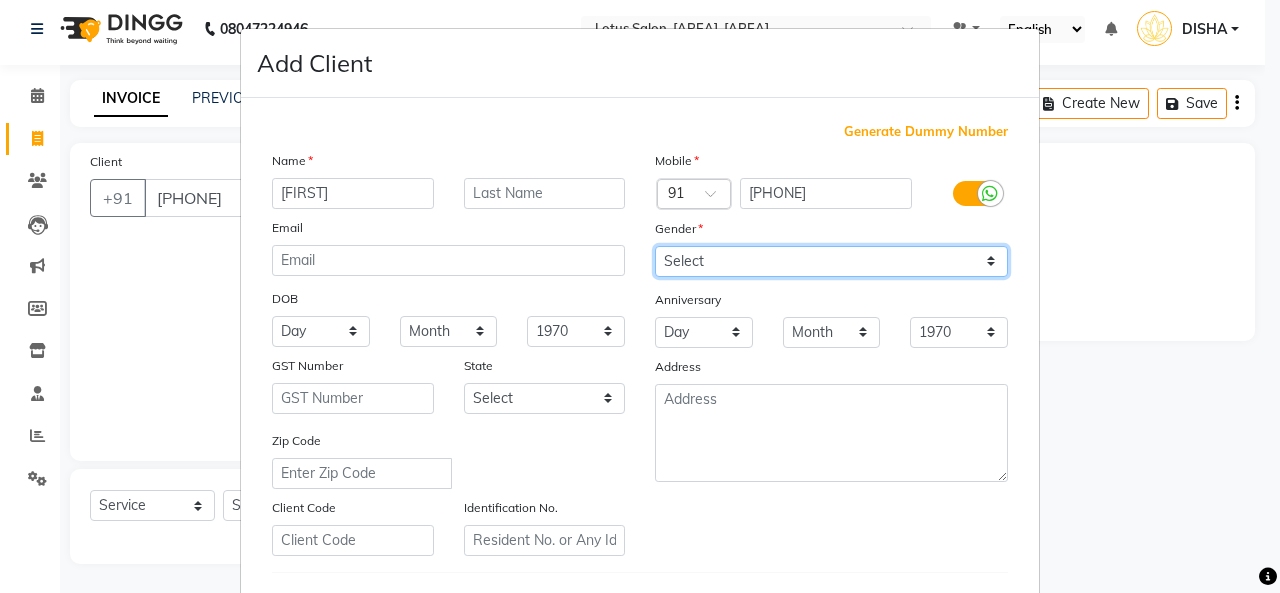 click on "Select Male Female Other Prefer Not To Say" at bounding box center (831, 261) 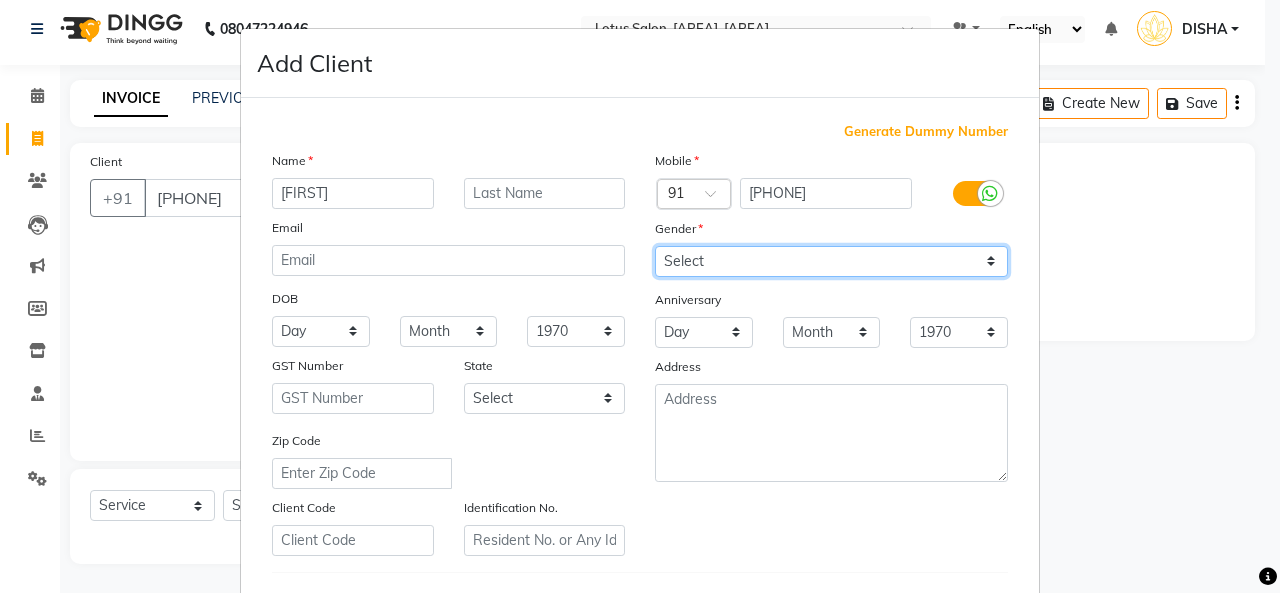 select on "female" 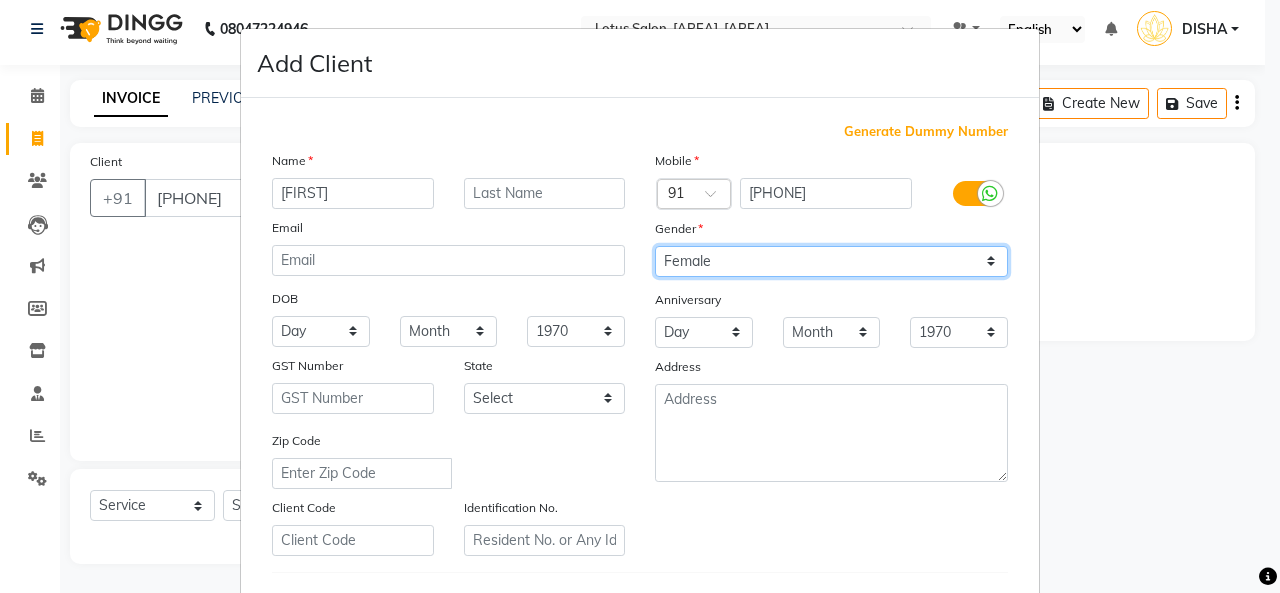 click on "Select Male Female Other Prefer Not To Say" at bounding box center [831, 261] 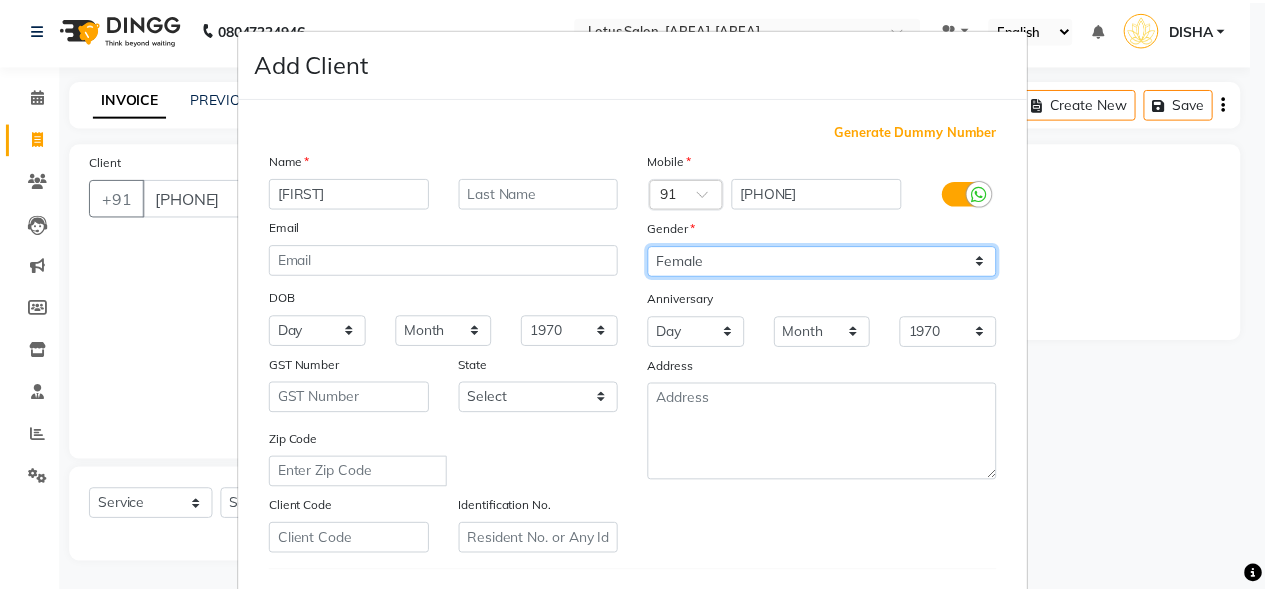 scroll, scrollTop: 326, scrollLeft: 0, axis: vertical 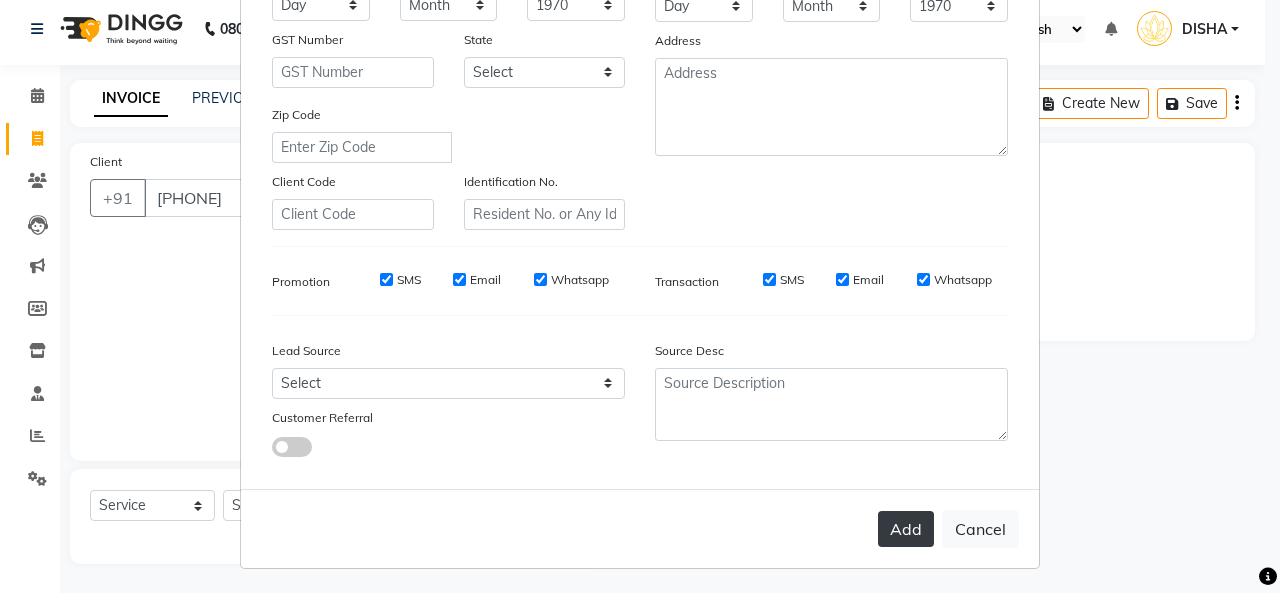 click on "Add" at bounding box center [906, 529] 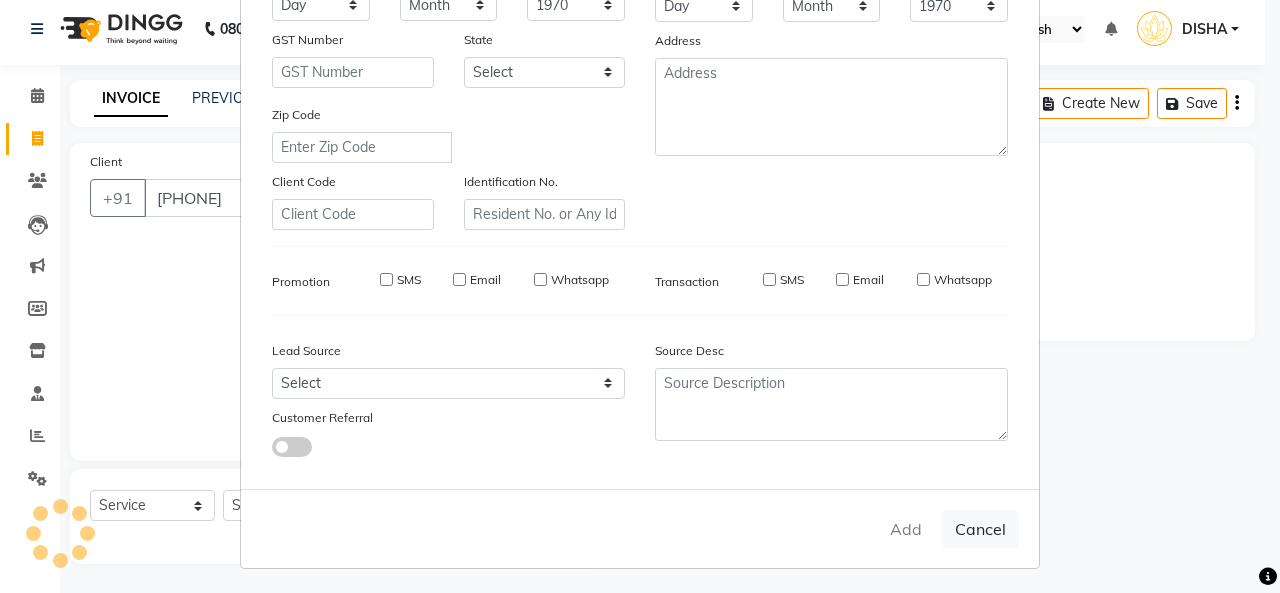type 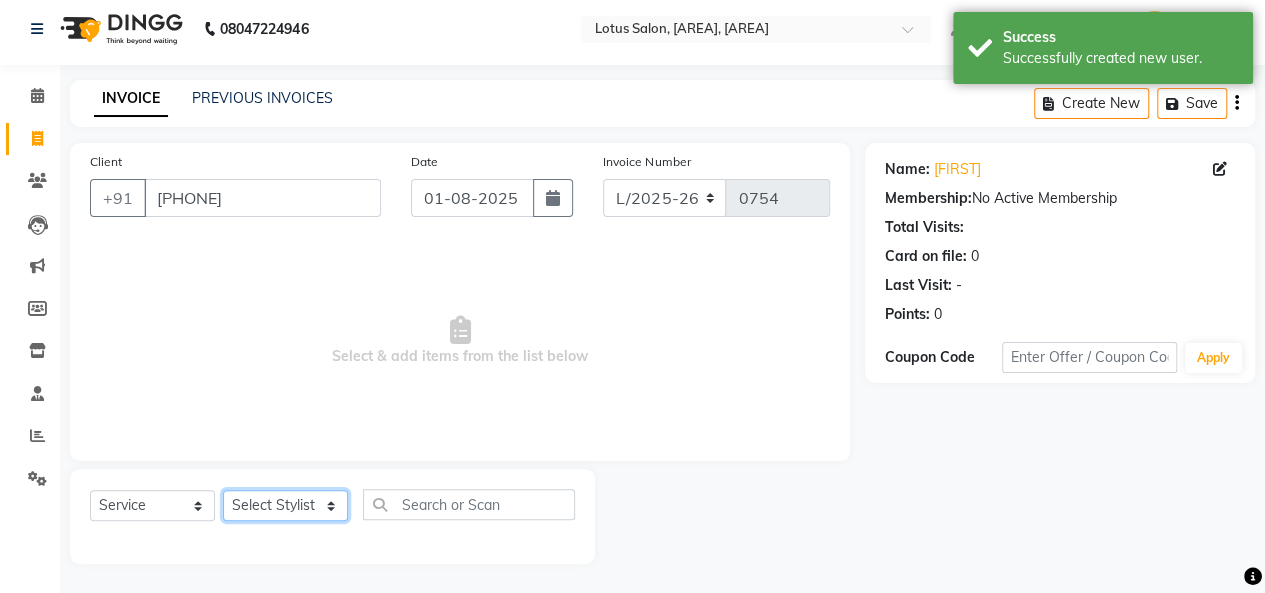 click on "Select Stylist [FIRST] [FIRST] [FIRST] [FIRST] [FIRST]" 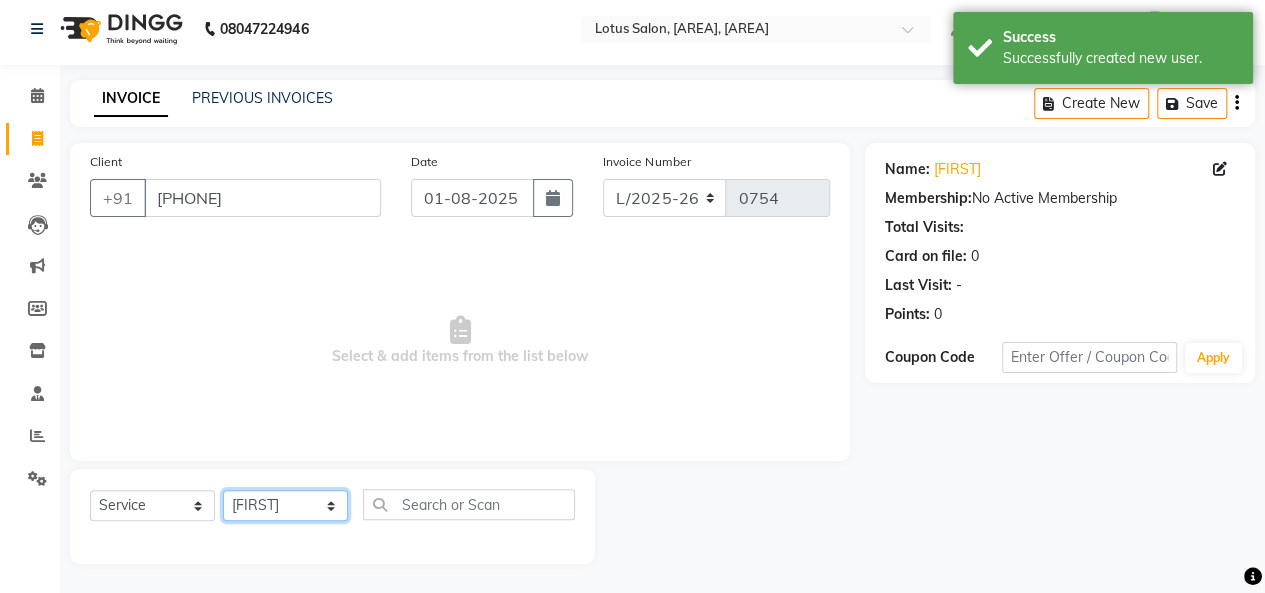 click on "Select Stylist [FIRST] [FIRST] [FIRST] [FIRST] [FIRST]" 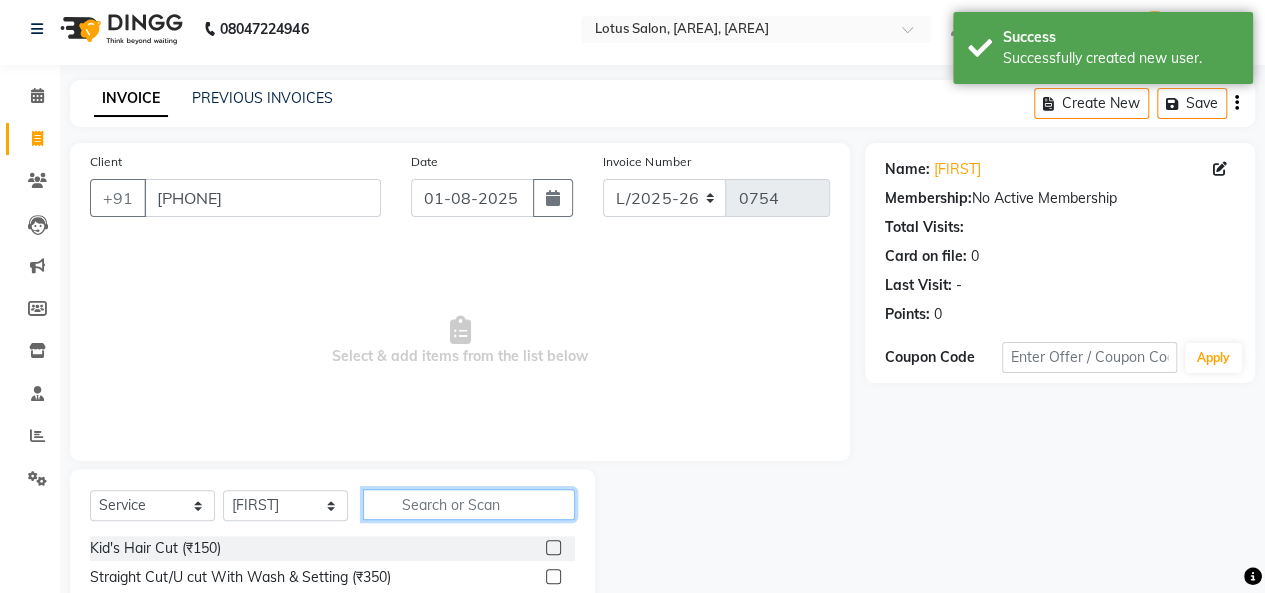 click 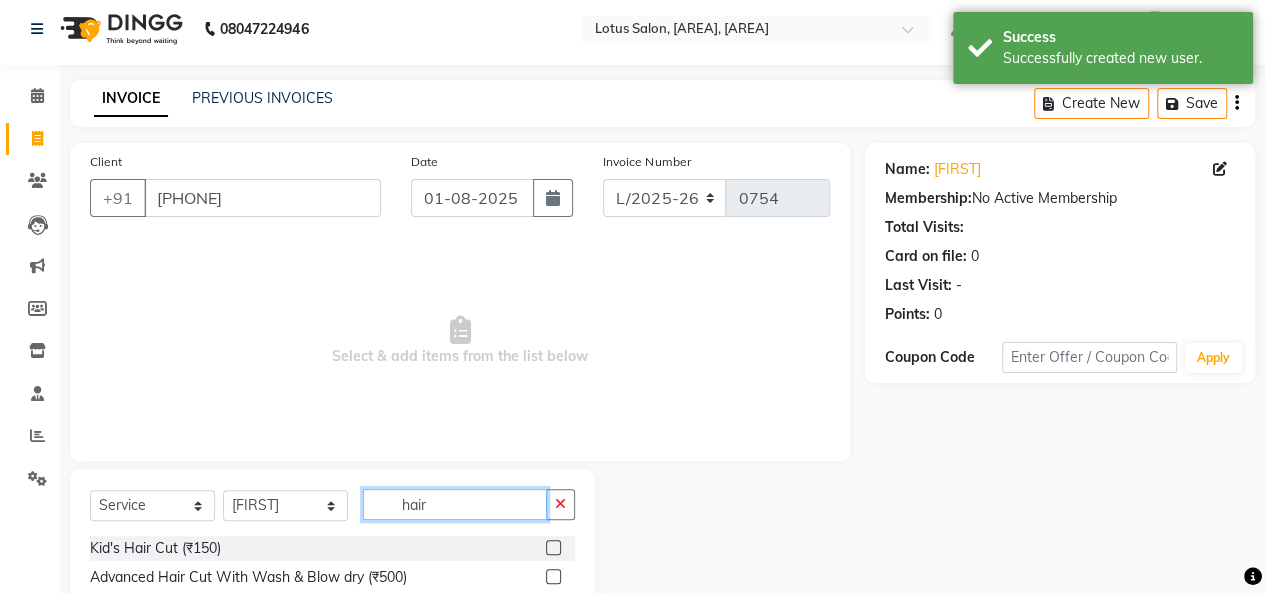scroll, scrollTop: 207, scrollLeft: 0, axis: vertical 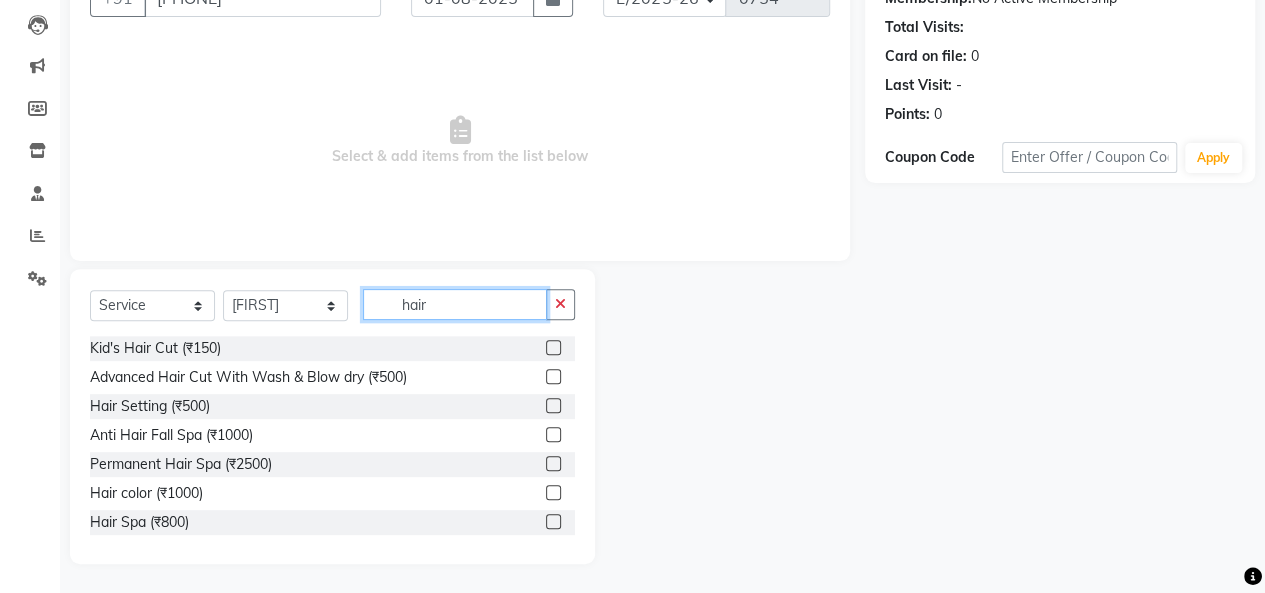 type on "hair" 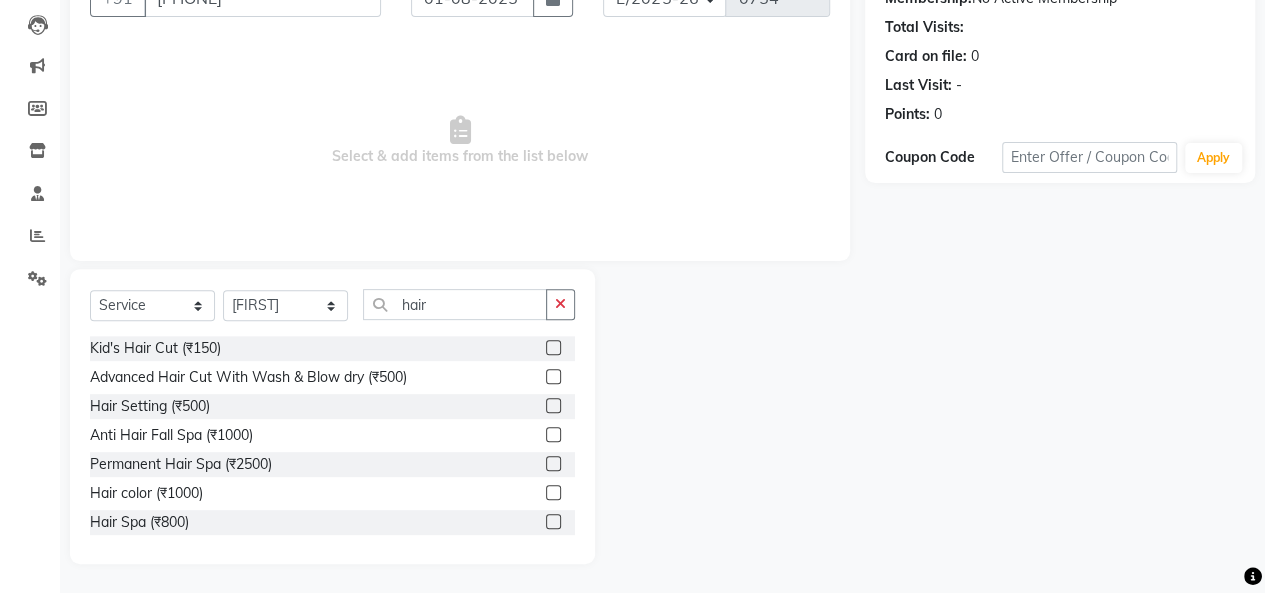 click 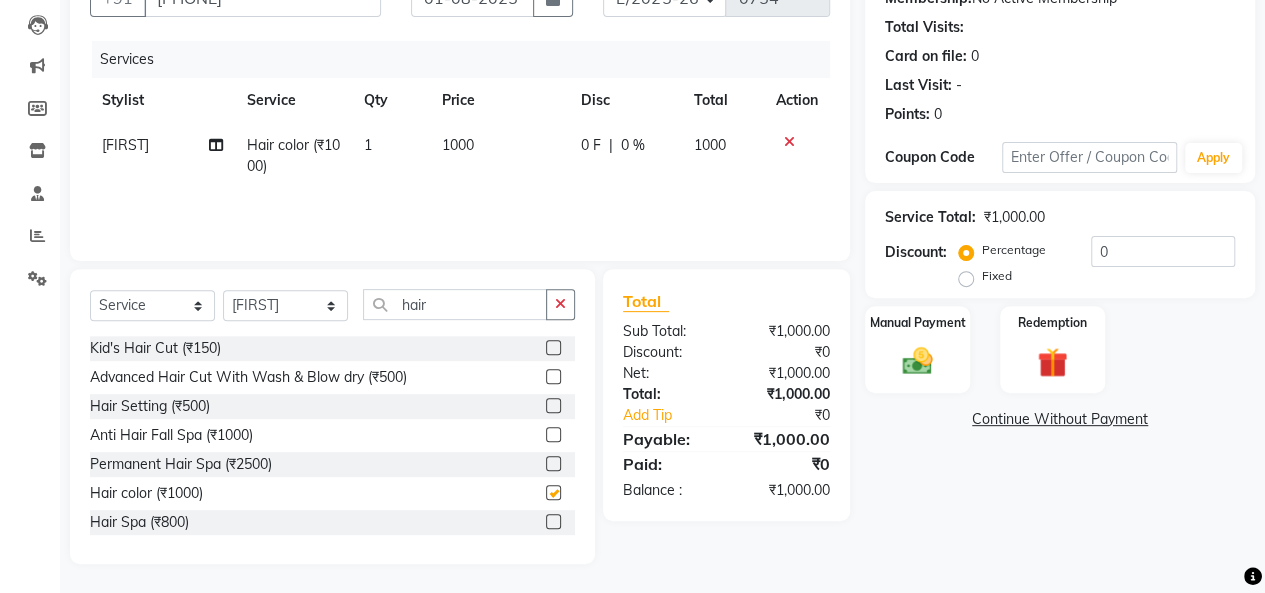checkbox on "false" 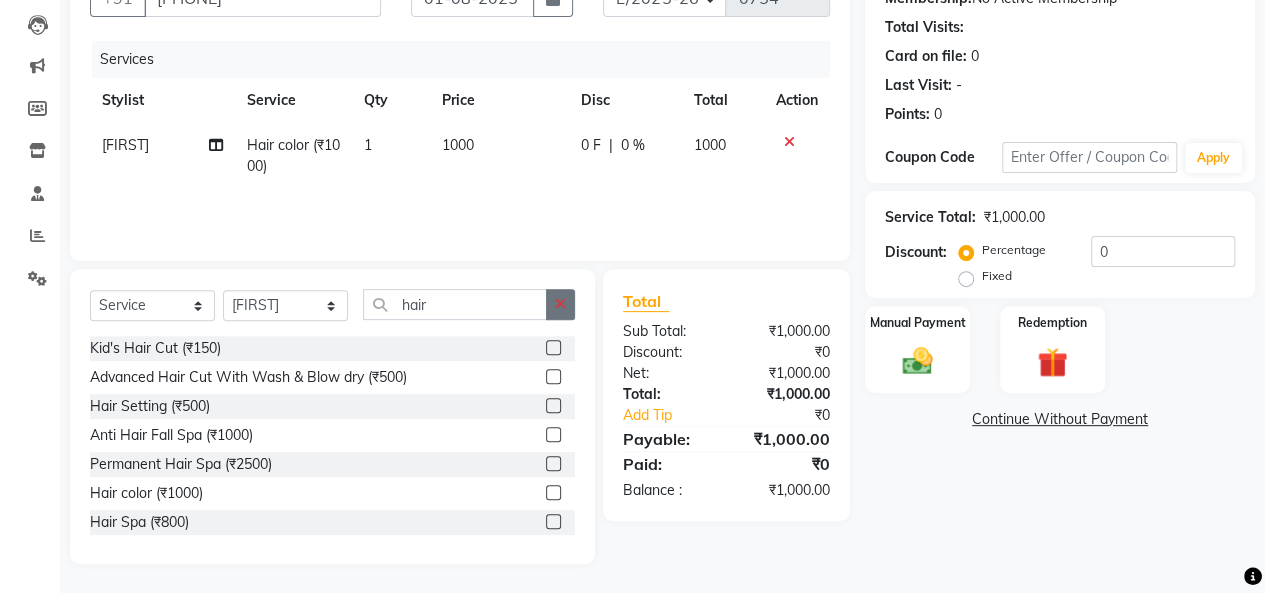 click 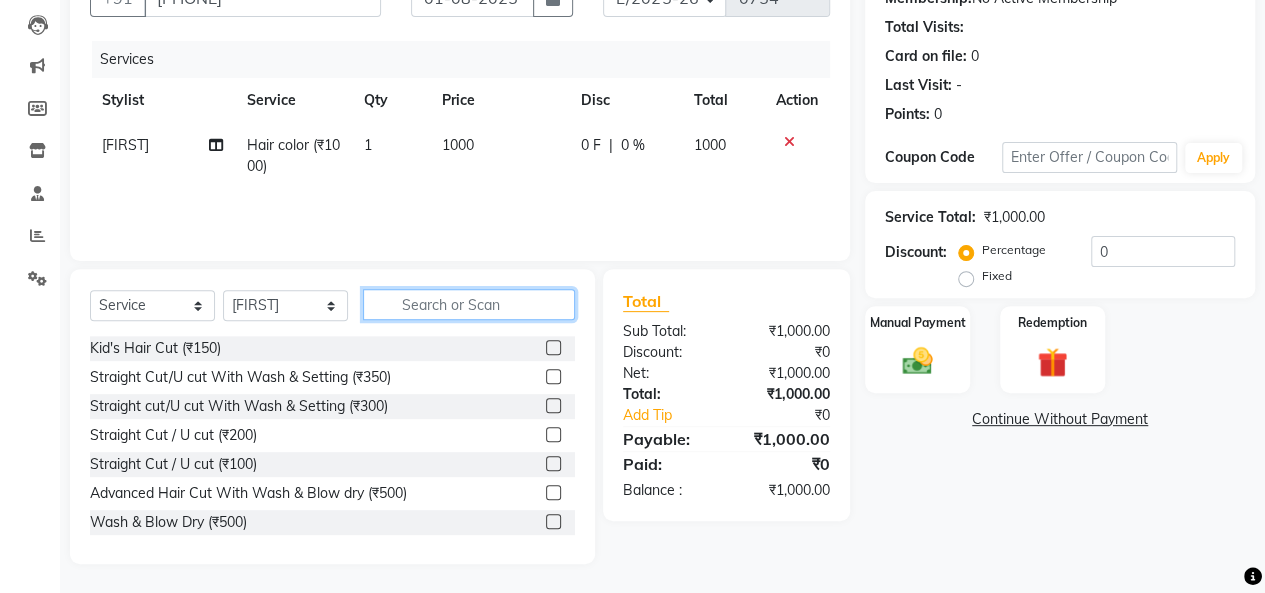 click 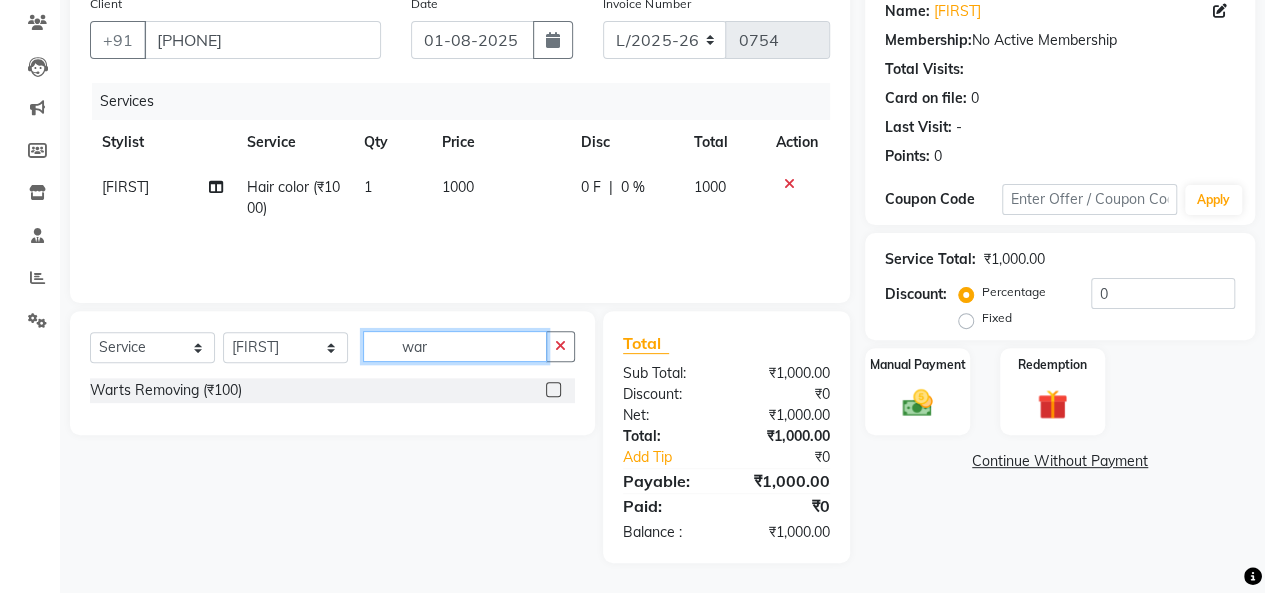 scroll, scrollTop: 163, scrollLeft: 0, axis: vertical 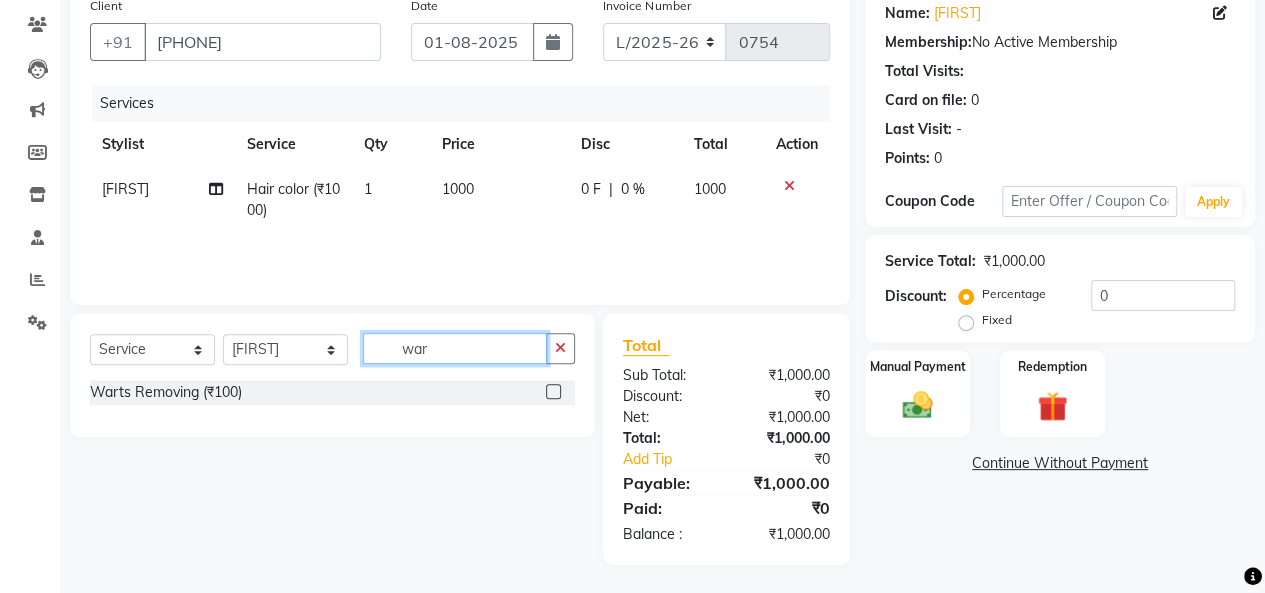 type on "war" 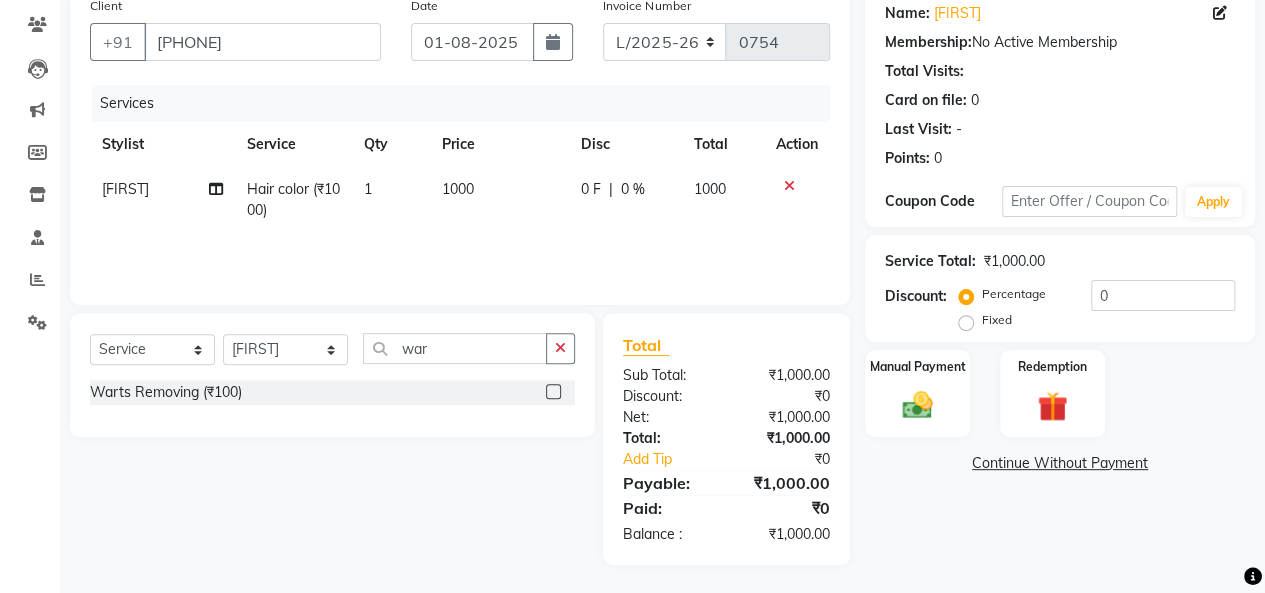 click 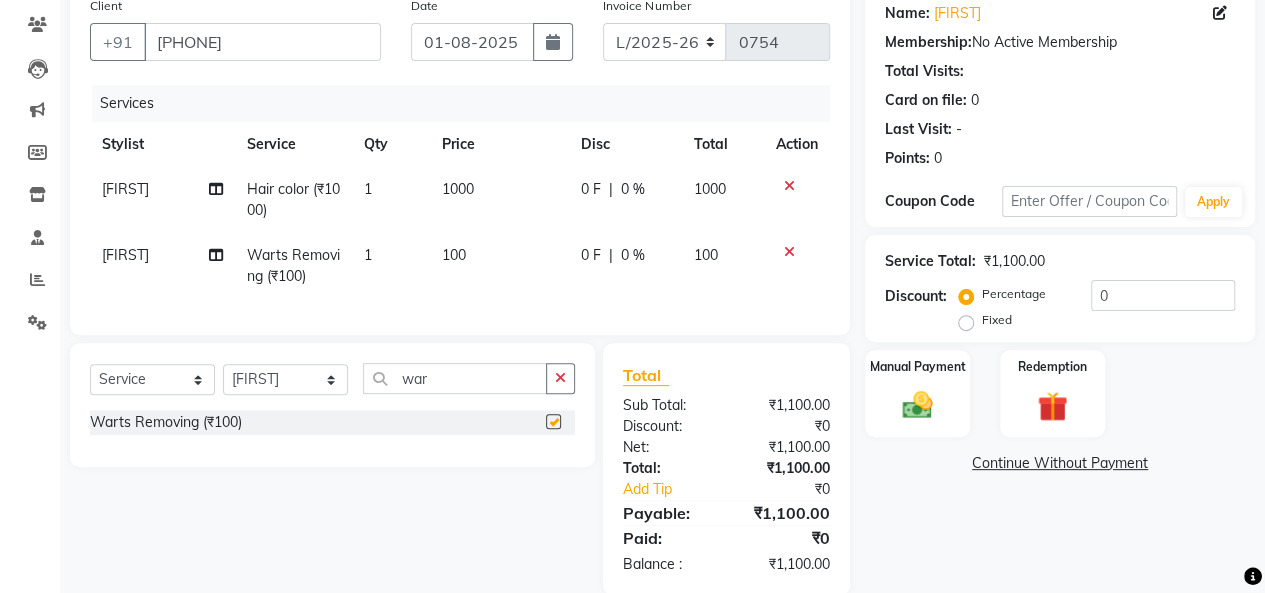 checkbox on "false" 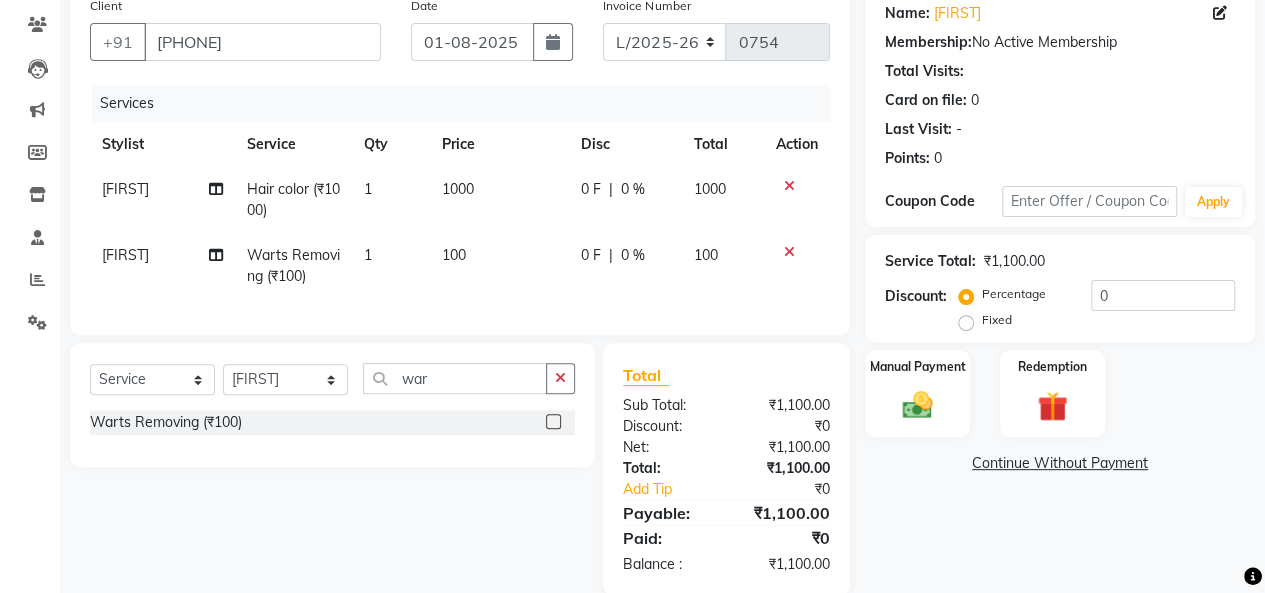 click on "100" 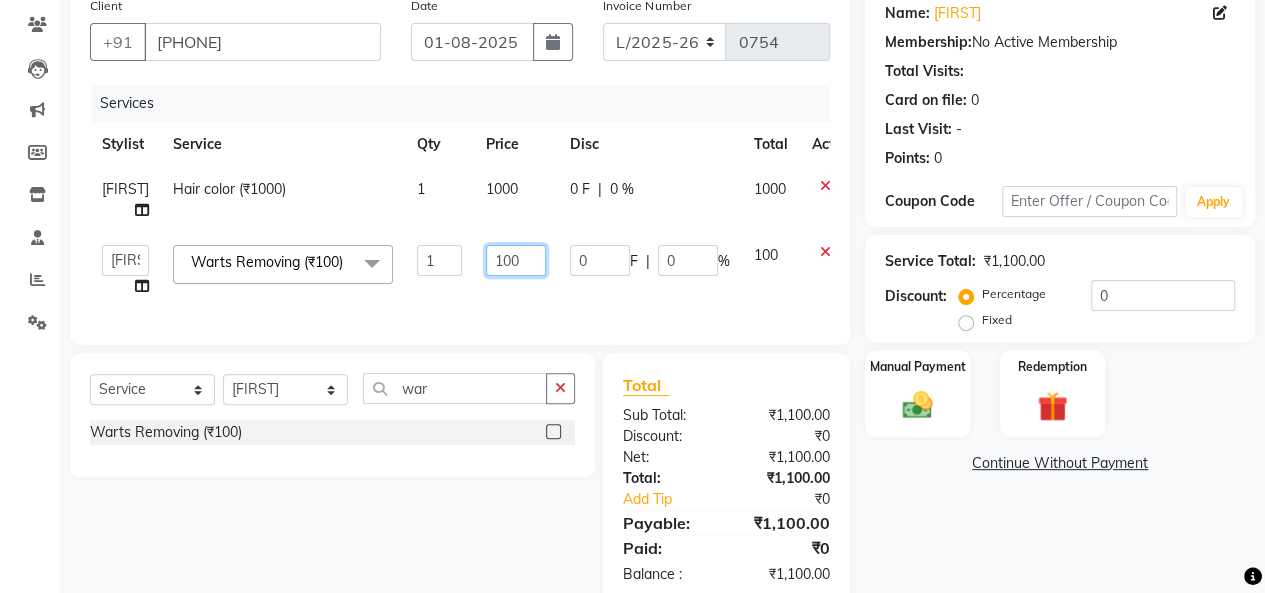 click on "100" 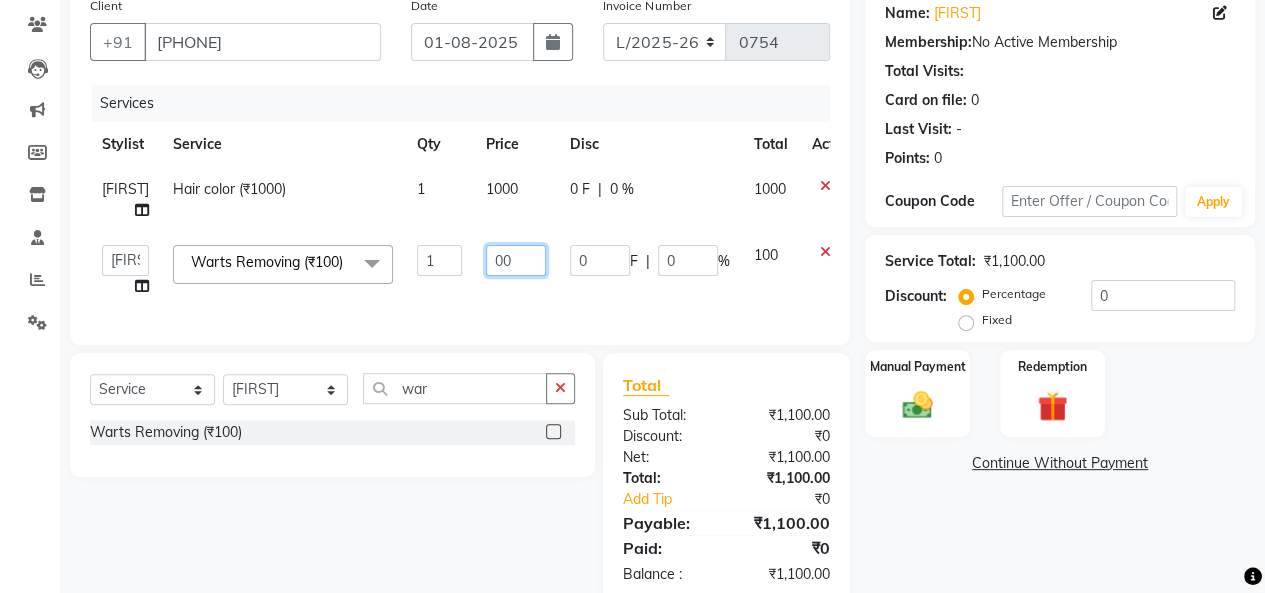 type on "200" 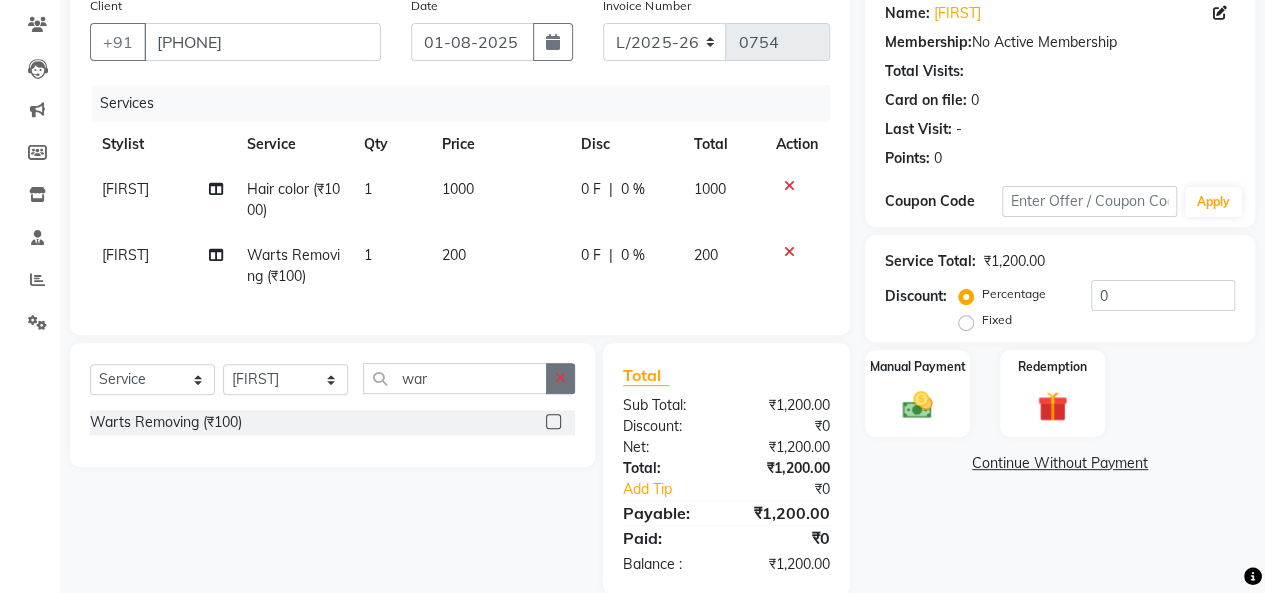 click 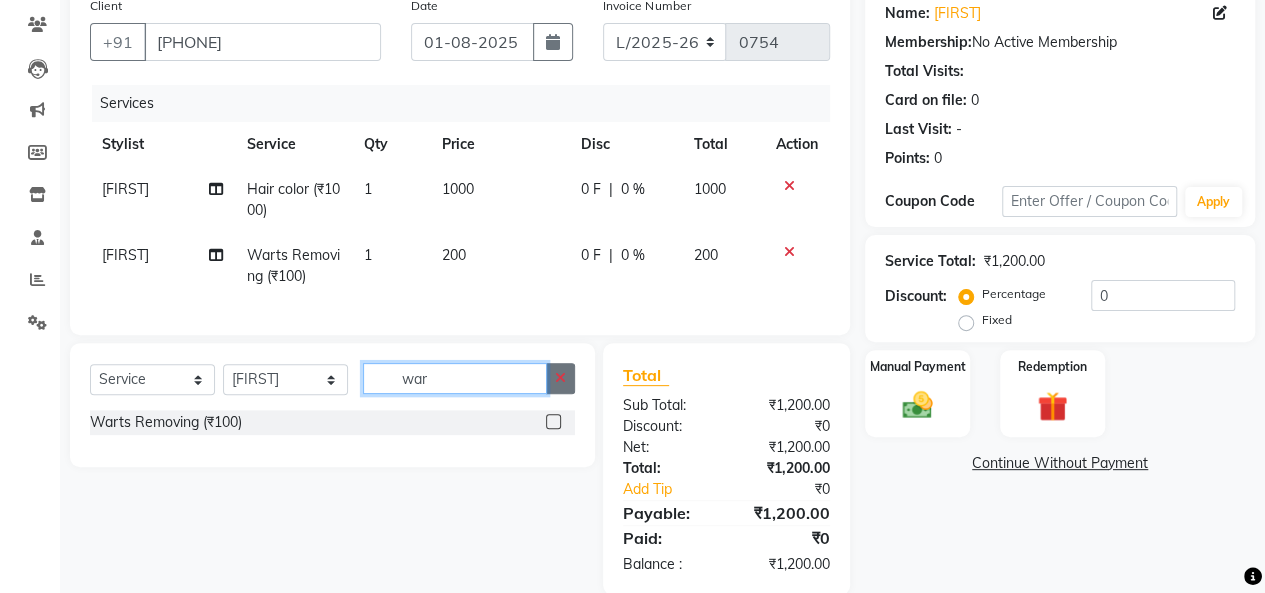 type 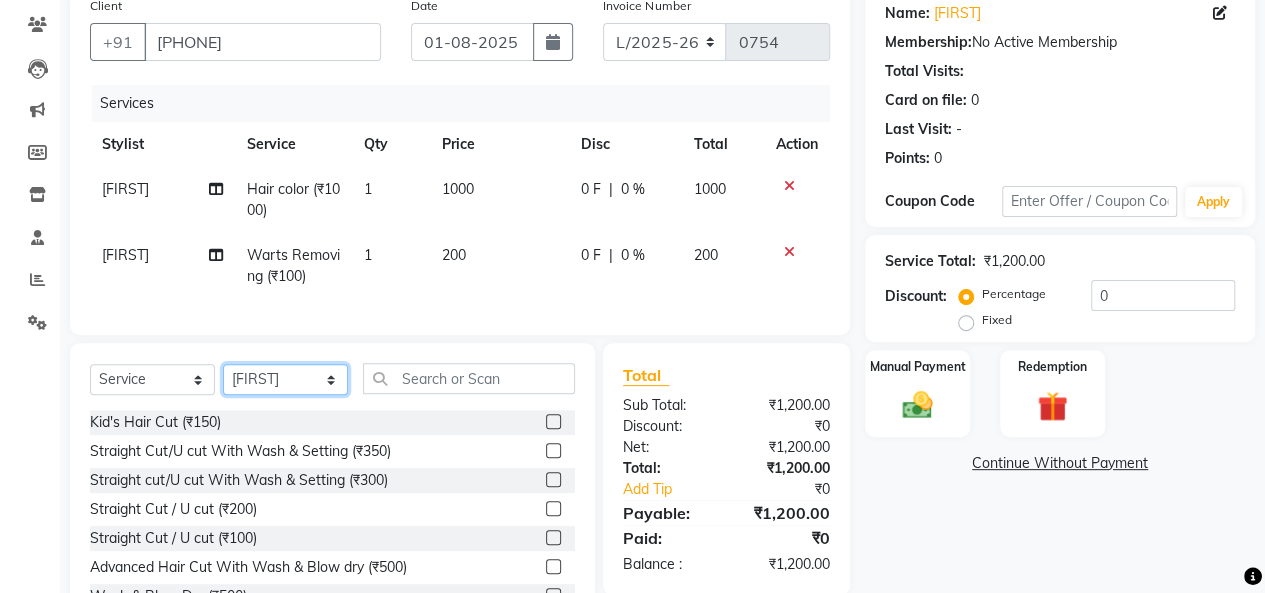click on "Select Stylist [FIRST] [FIRST] [FIRST] [FIRST] [FIRST]" 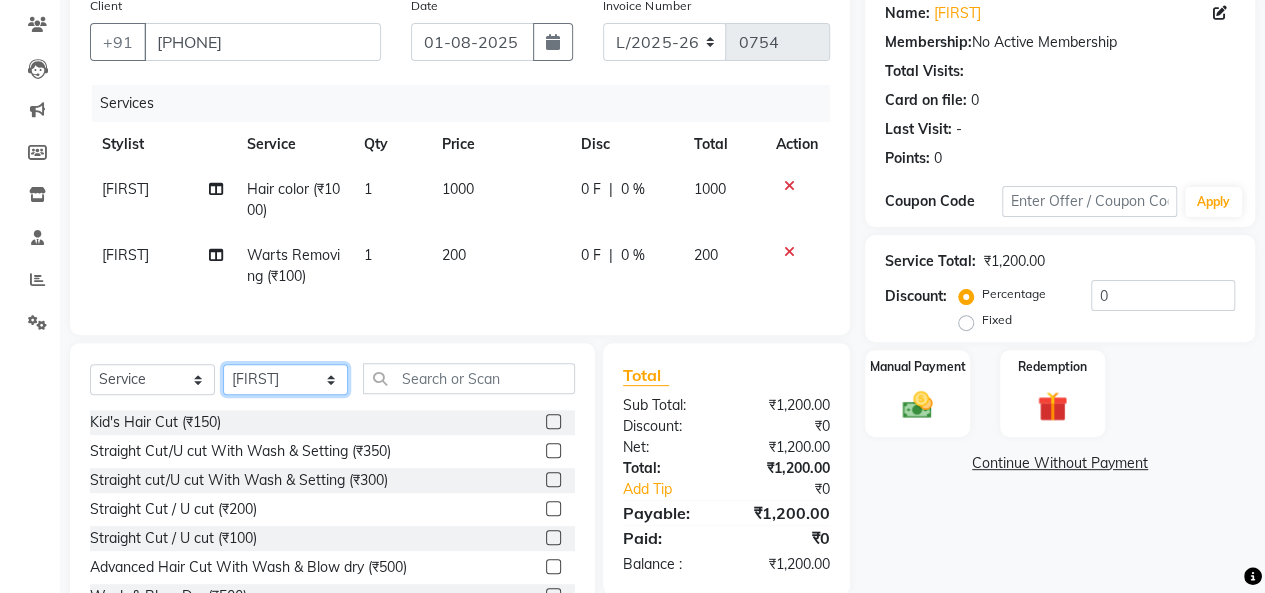 select on "[NUMBER]" 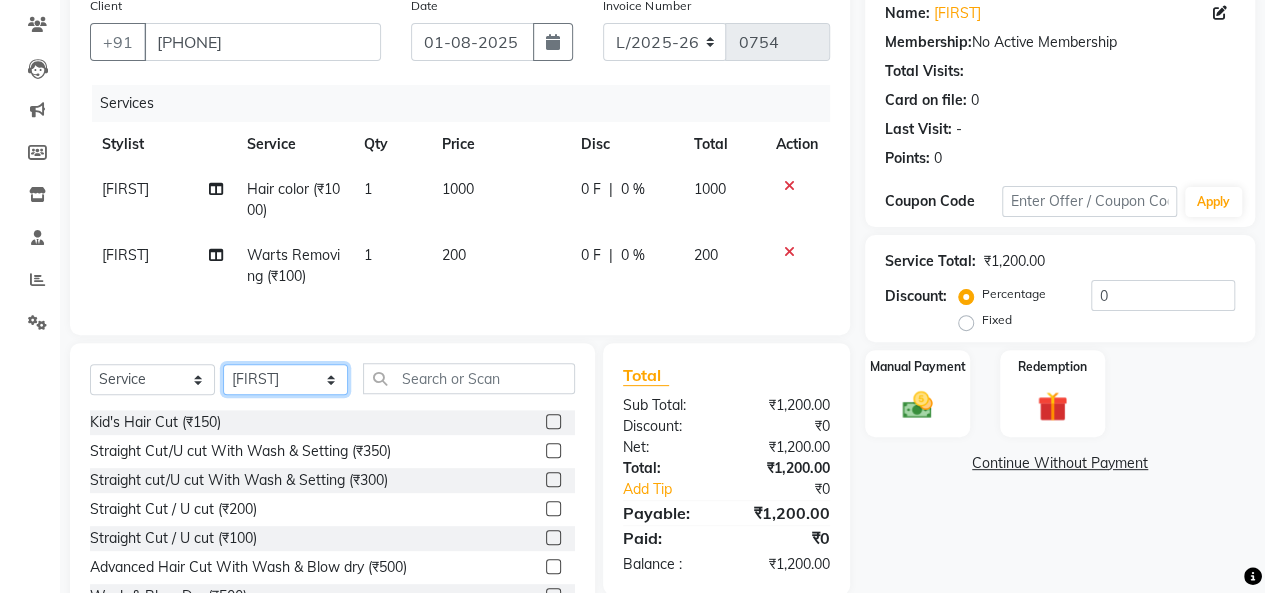 click on "Select Stylist [FIRST] [FIRST] [FIRST] [FIRST] [FIRST]" 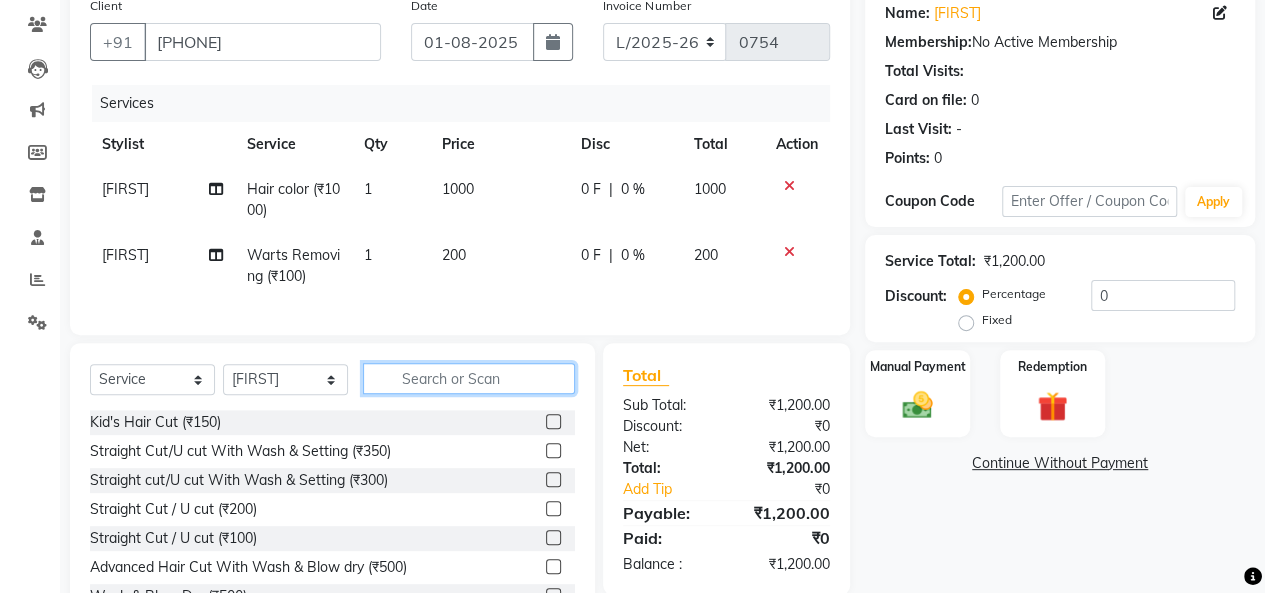 click 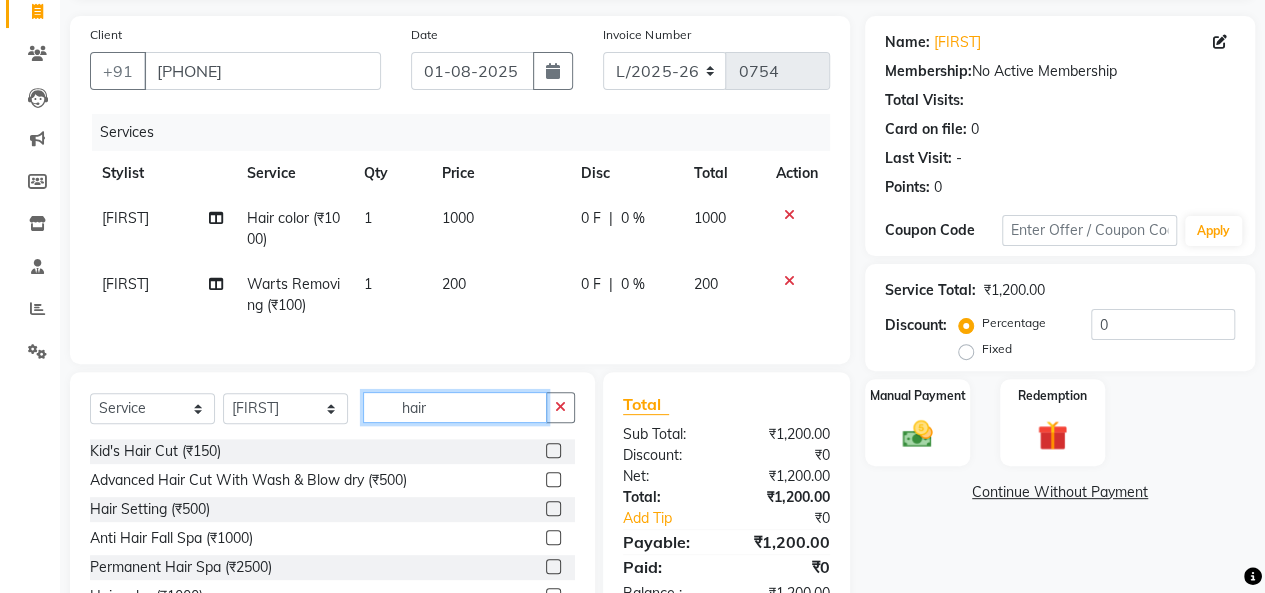 scroll, scrollTop: 132, scrollLeft: 0, axis: vertical 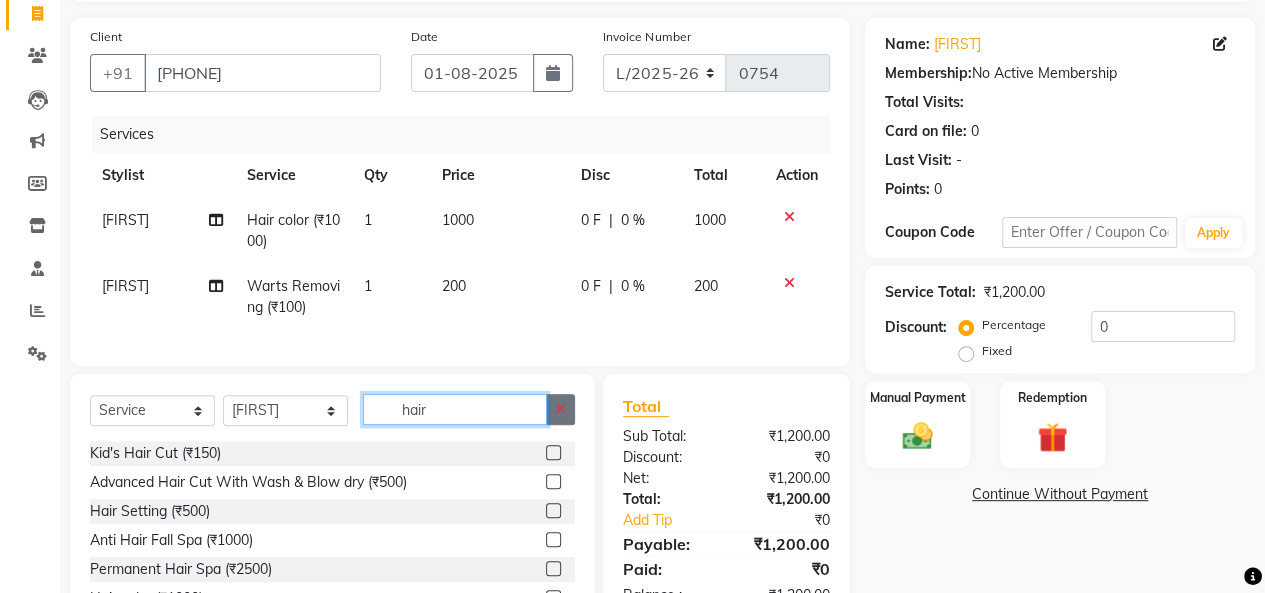 type on "hair" 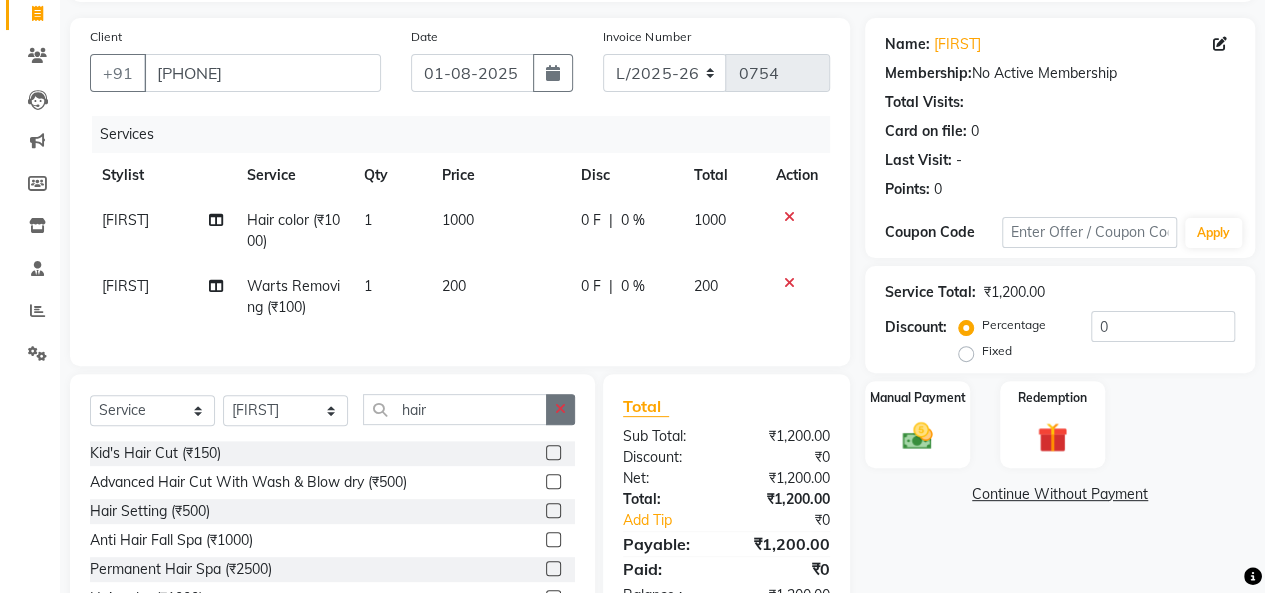 click 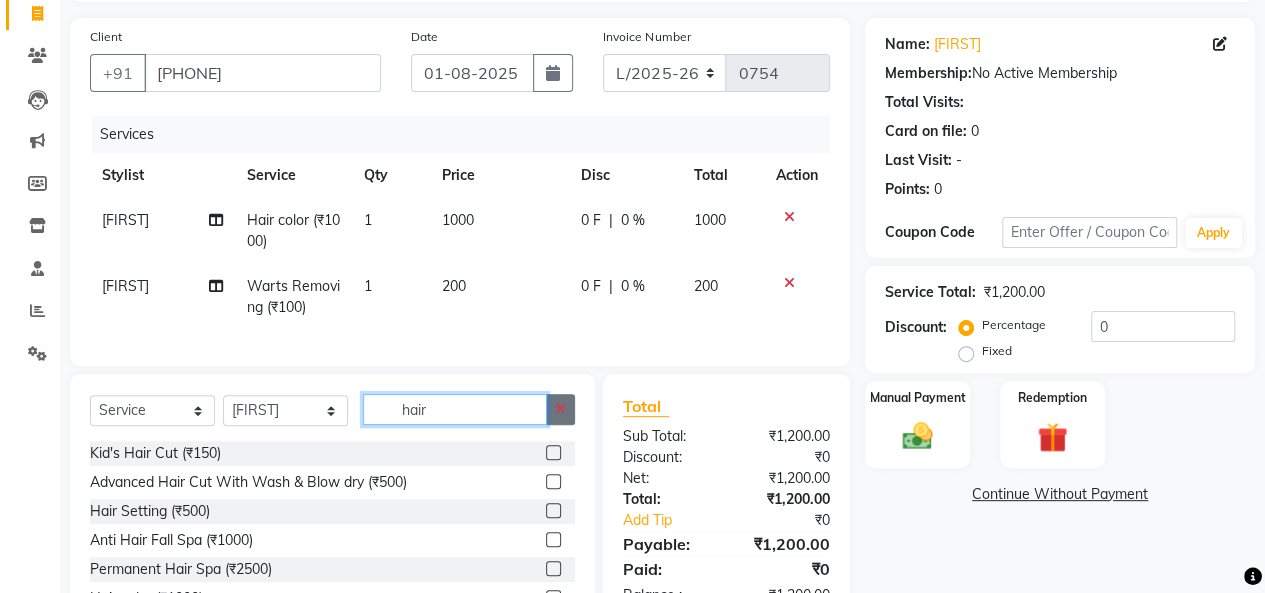 type 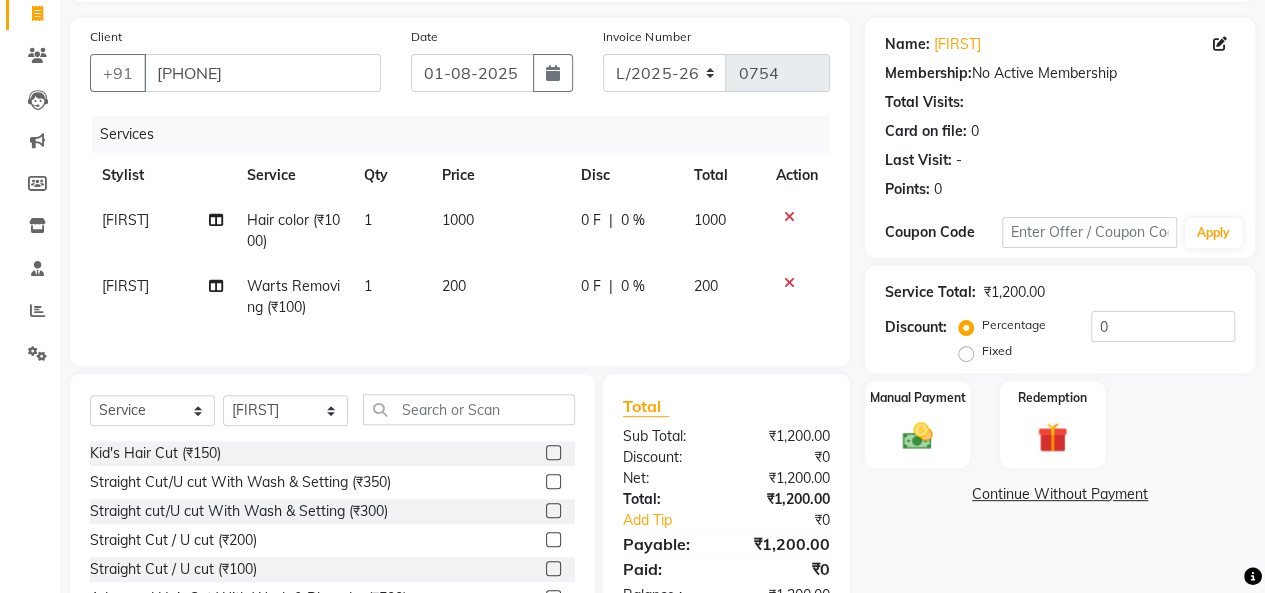 click 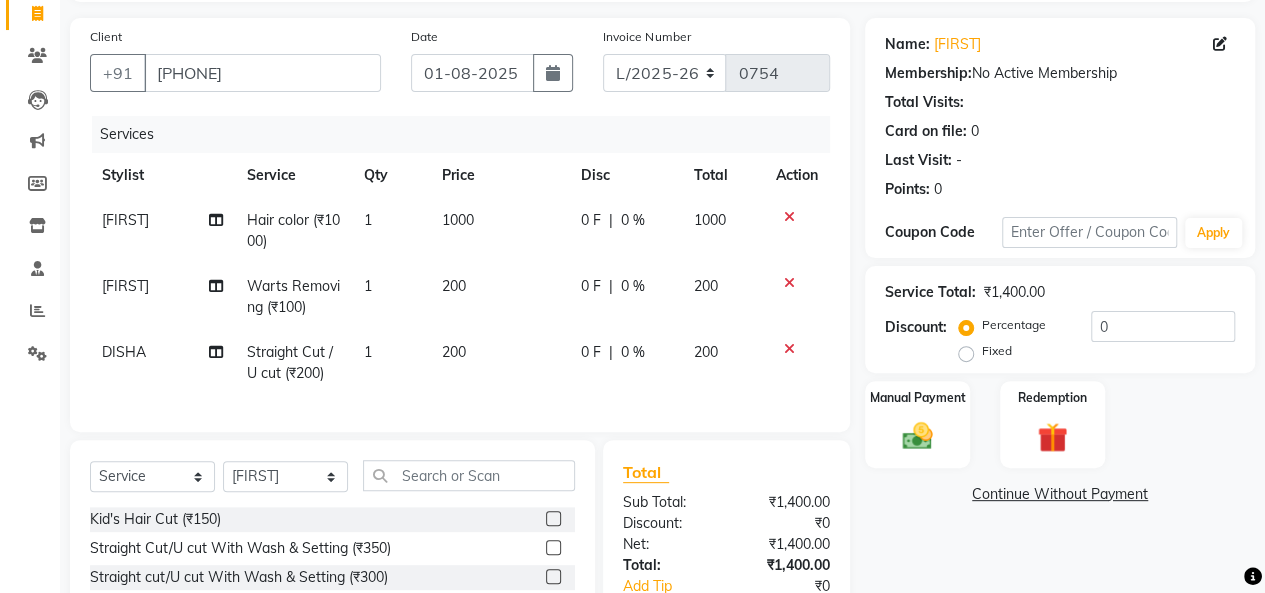 checkbox on "false" 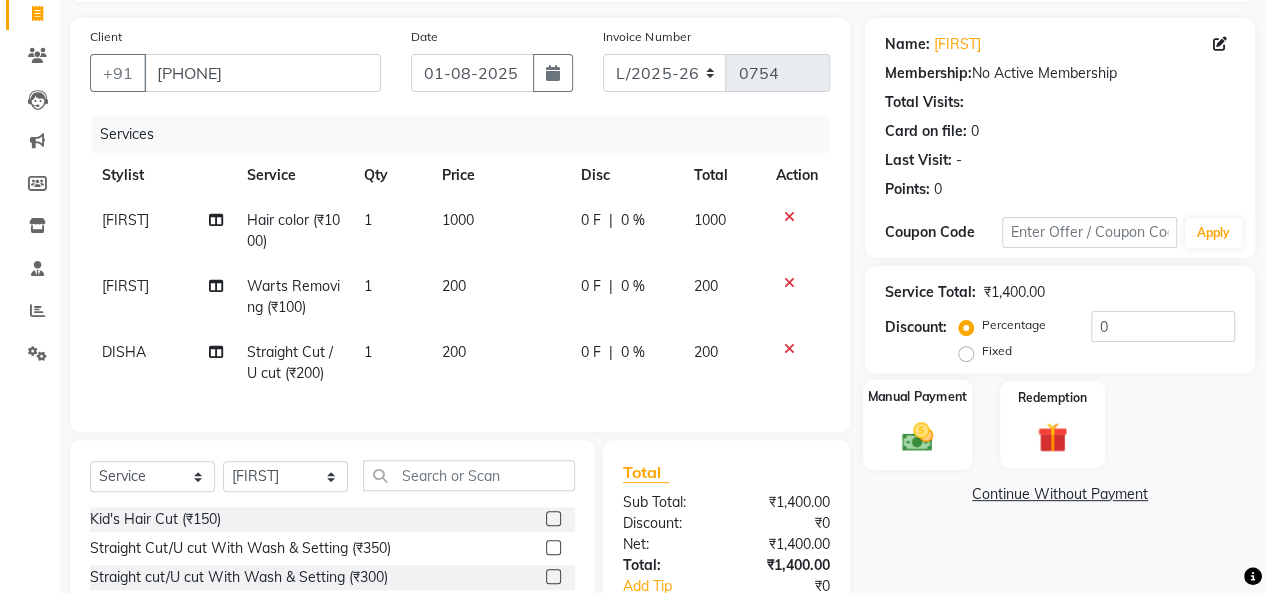 click 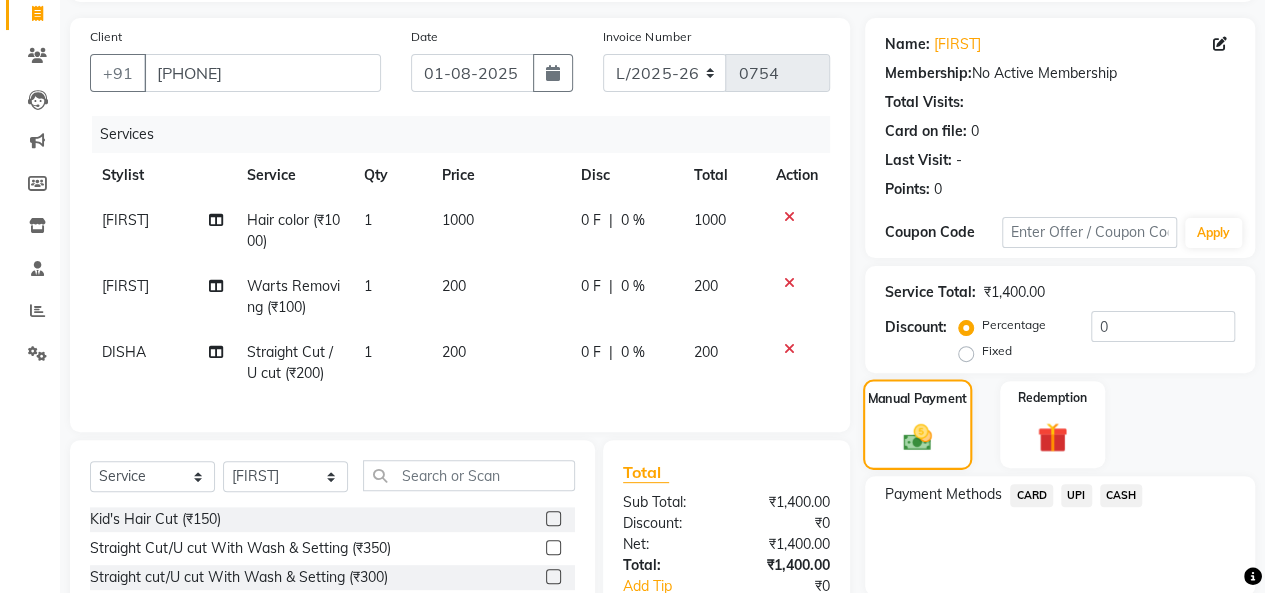 scroll, scrollTop: 318, scrollLeft: 0, axis: vertical 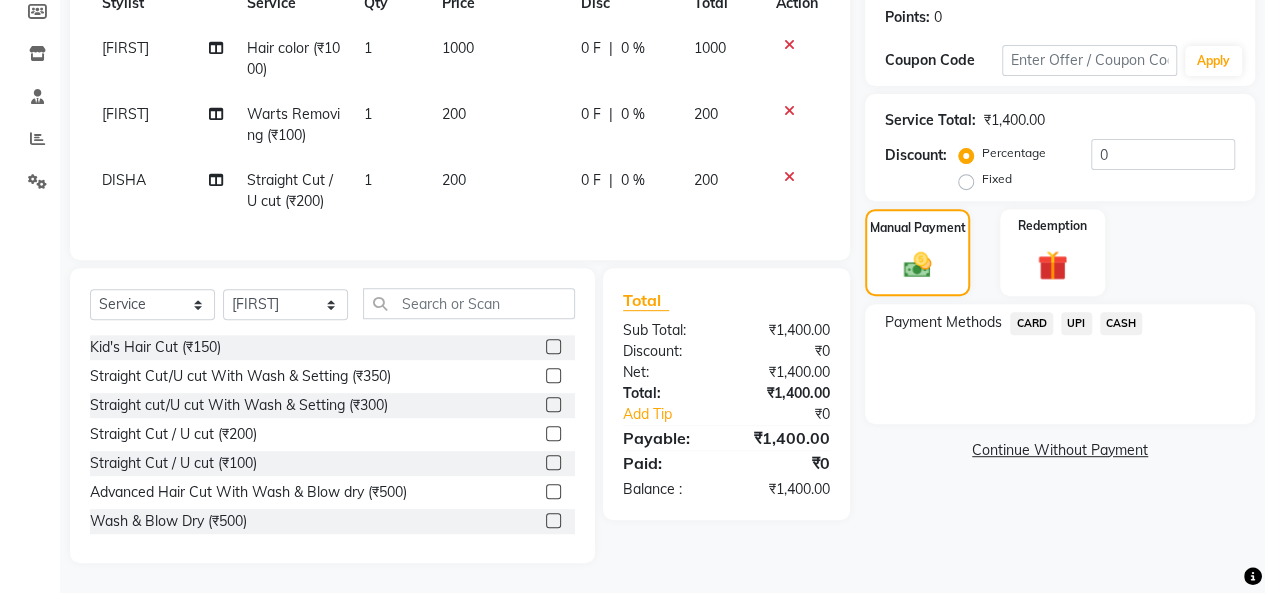 click on "CASH" 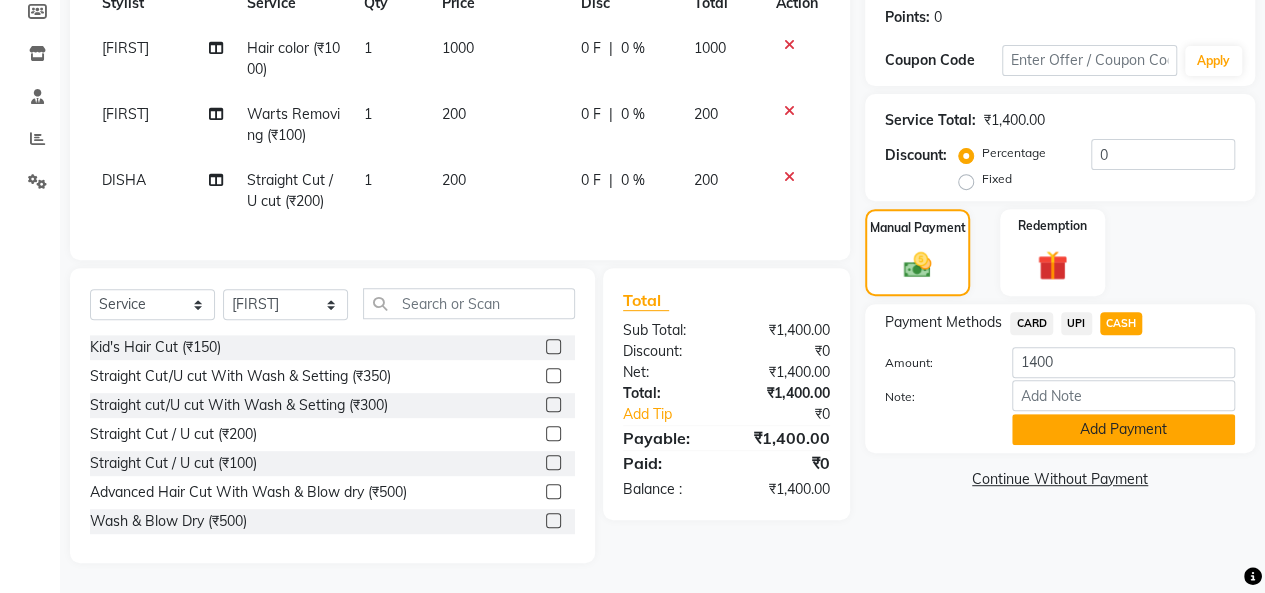 click on "Add Payment" 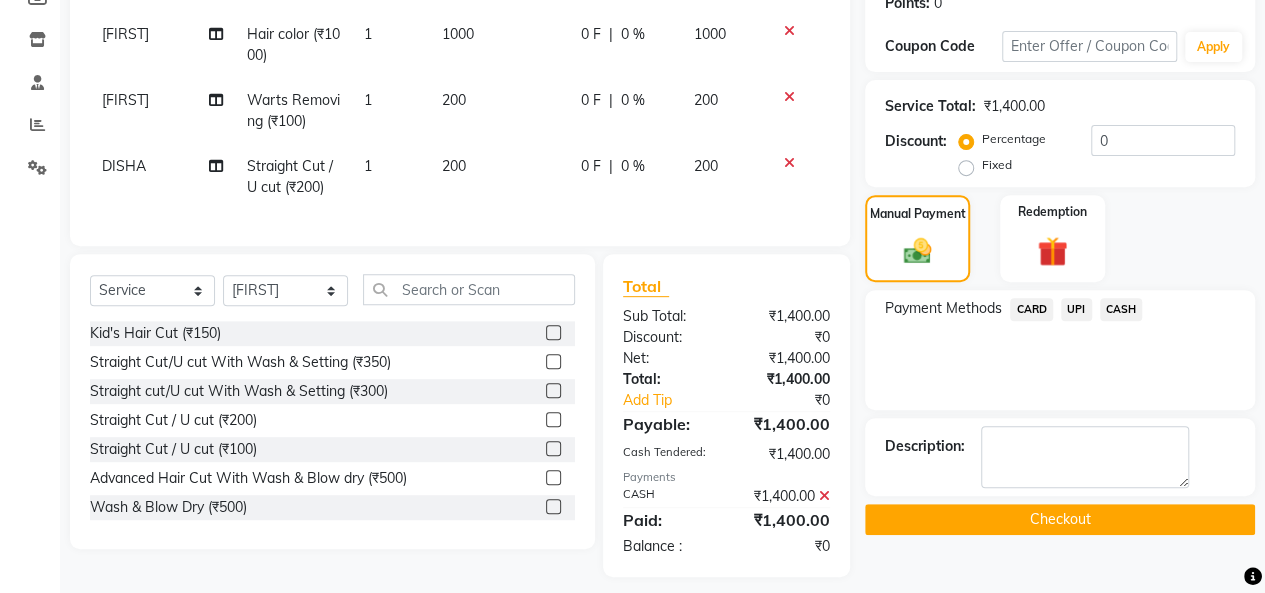 scroll, scrollTop: 345, scrollLeft: 0, axis: vertical 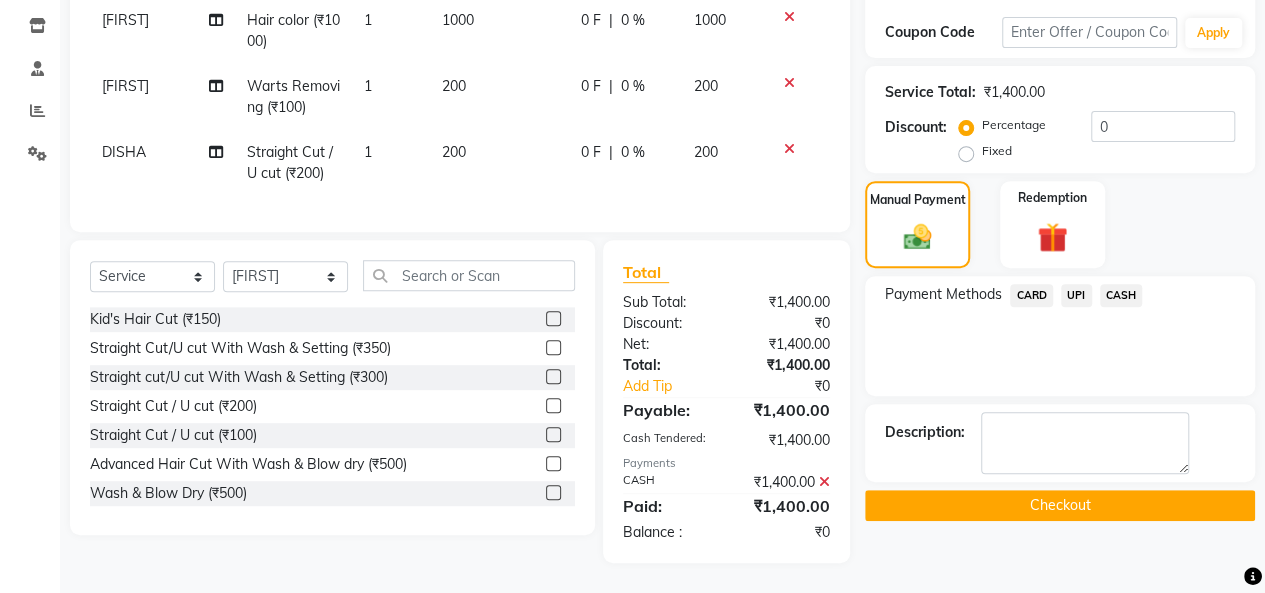 click on "Checkout" 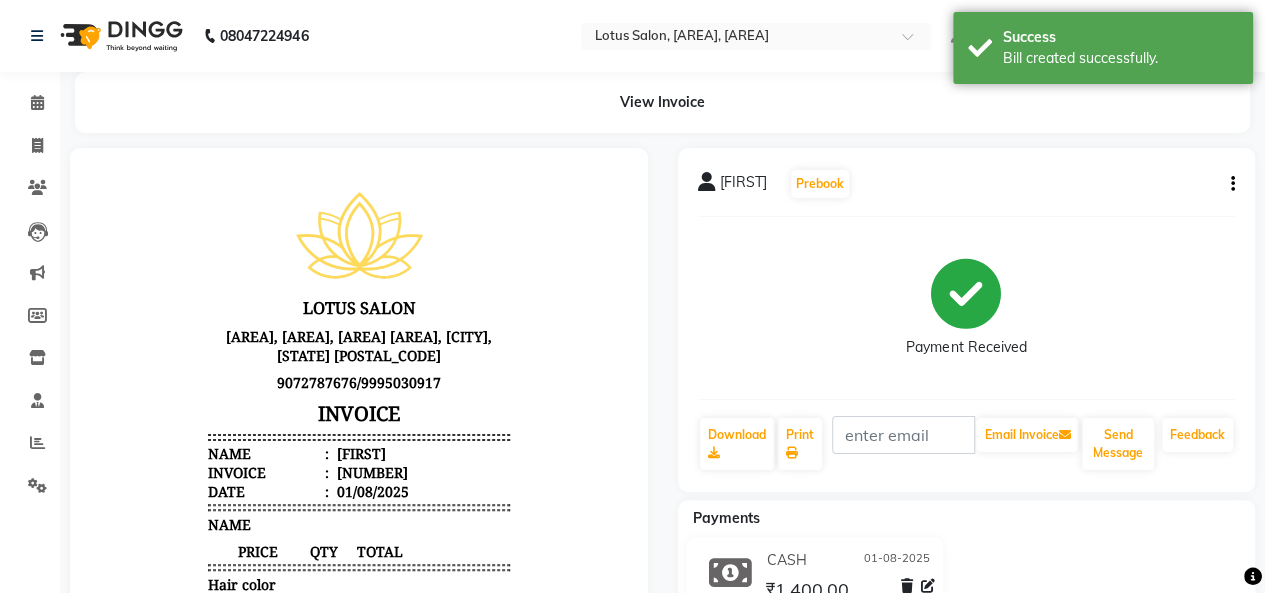 scroll, scrollTop: 0, scrollLeft: 0, axis: both 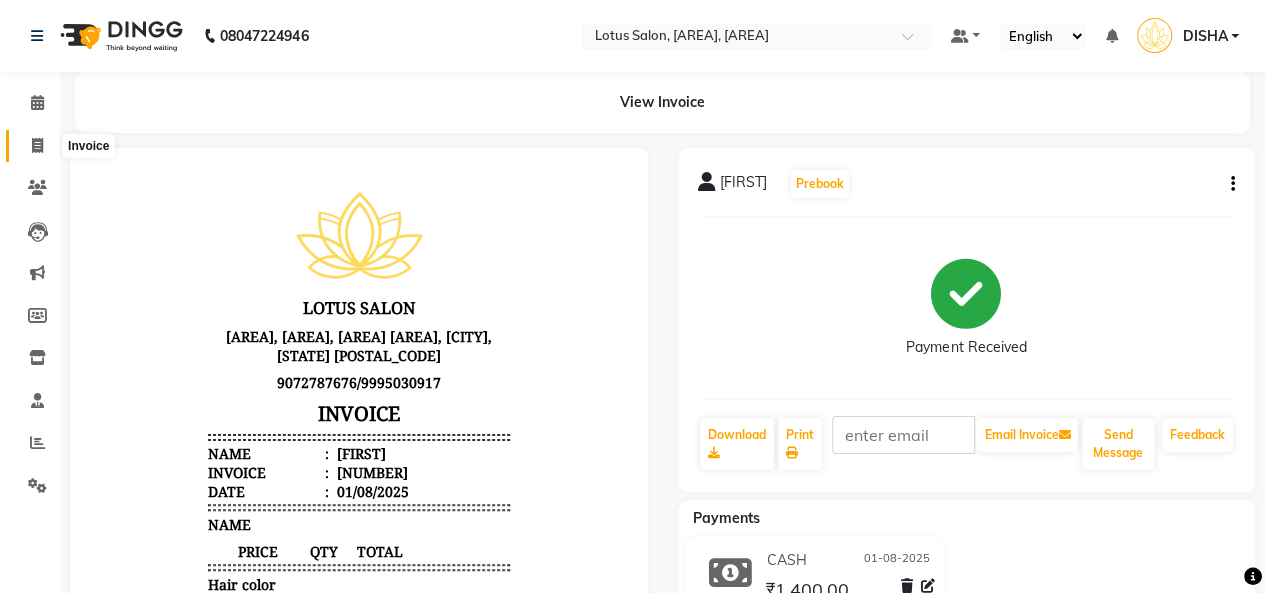 click 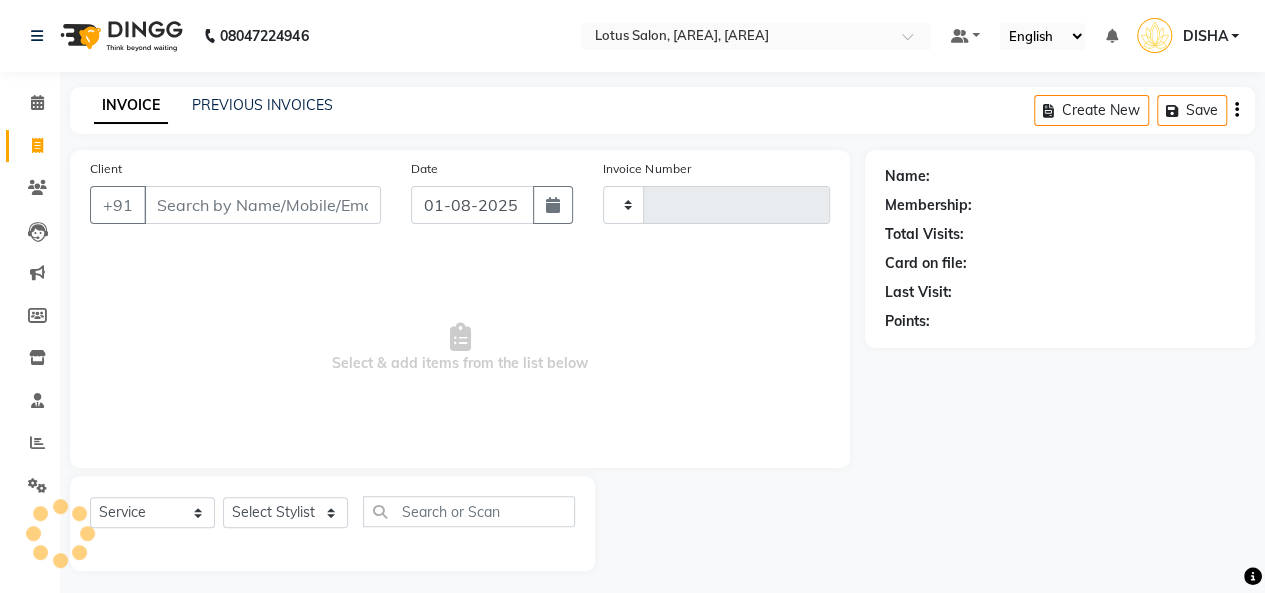 type on "0755" 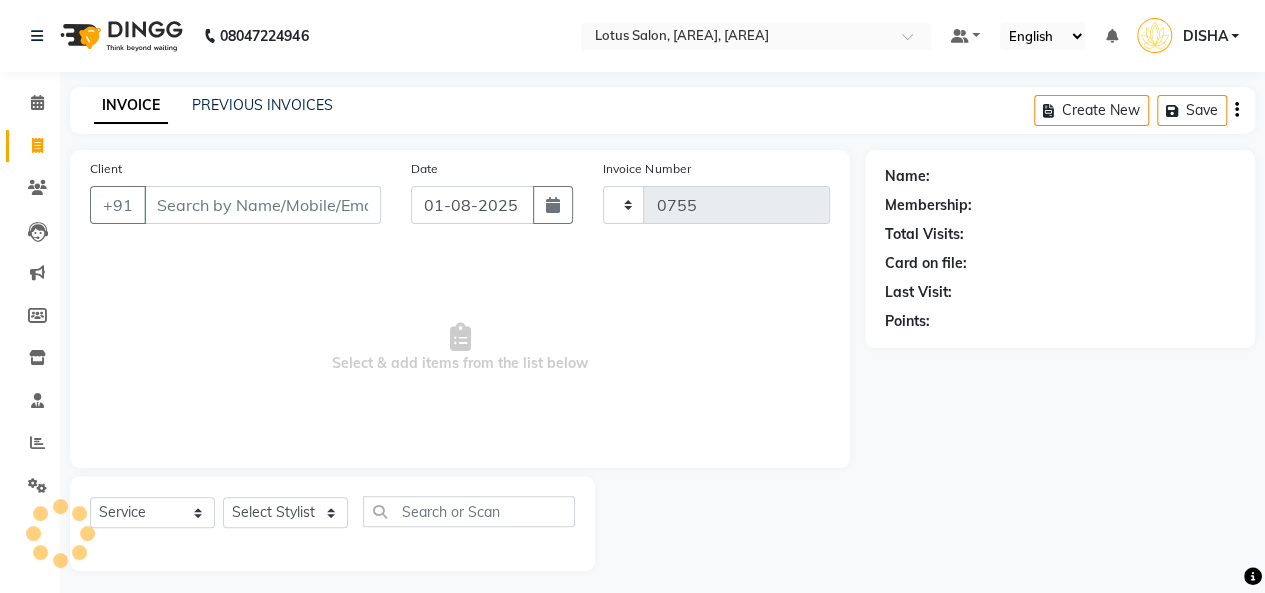 scroll, scrollTop: 7, scrollLeft: 0, axis: vertical 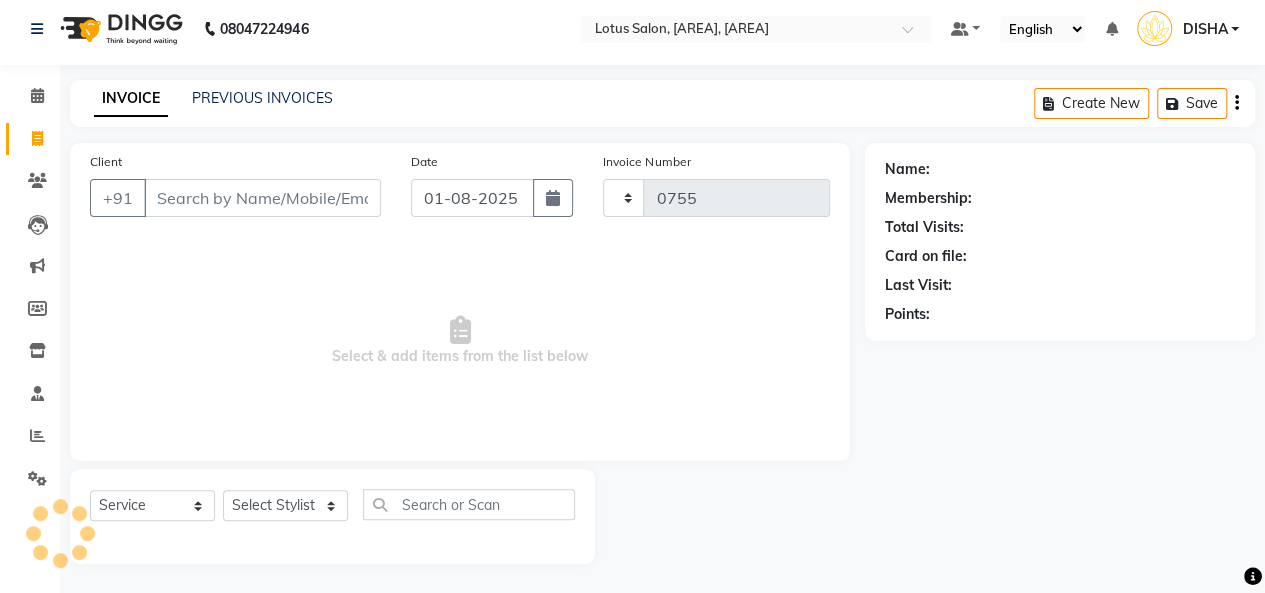 select on "8188" 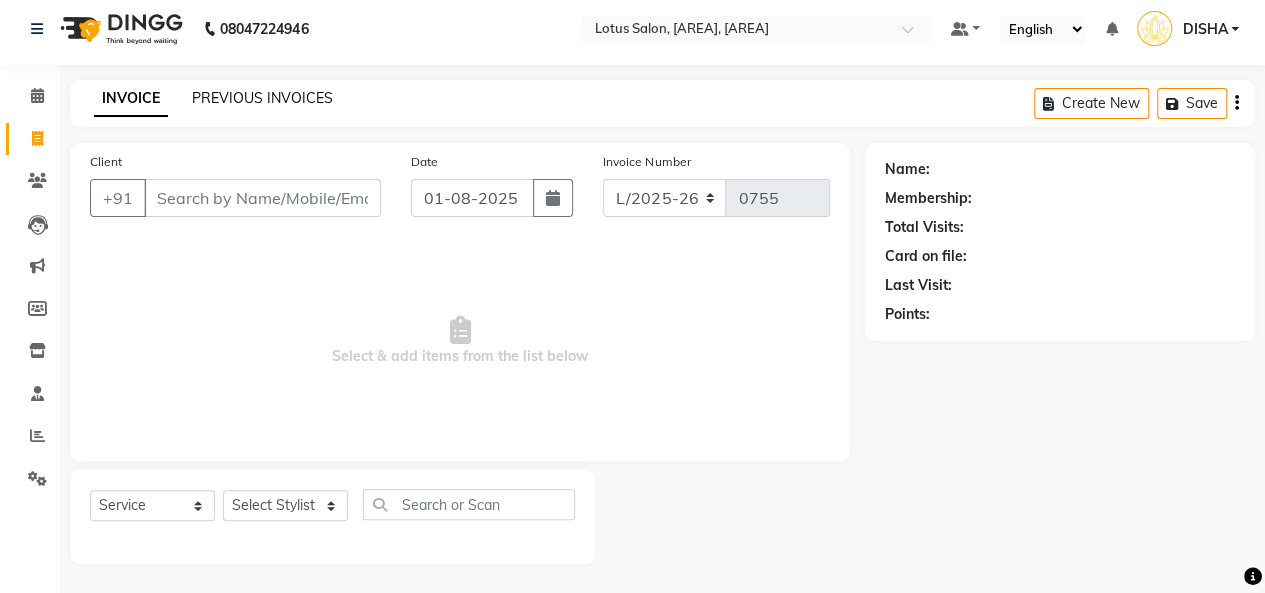 click on "PREVIOUS INVOICES" 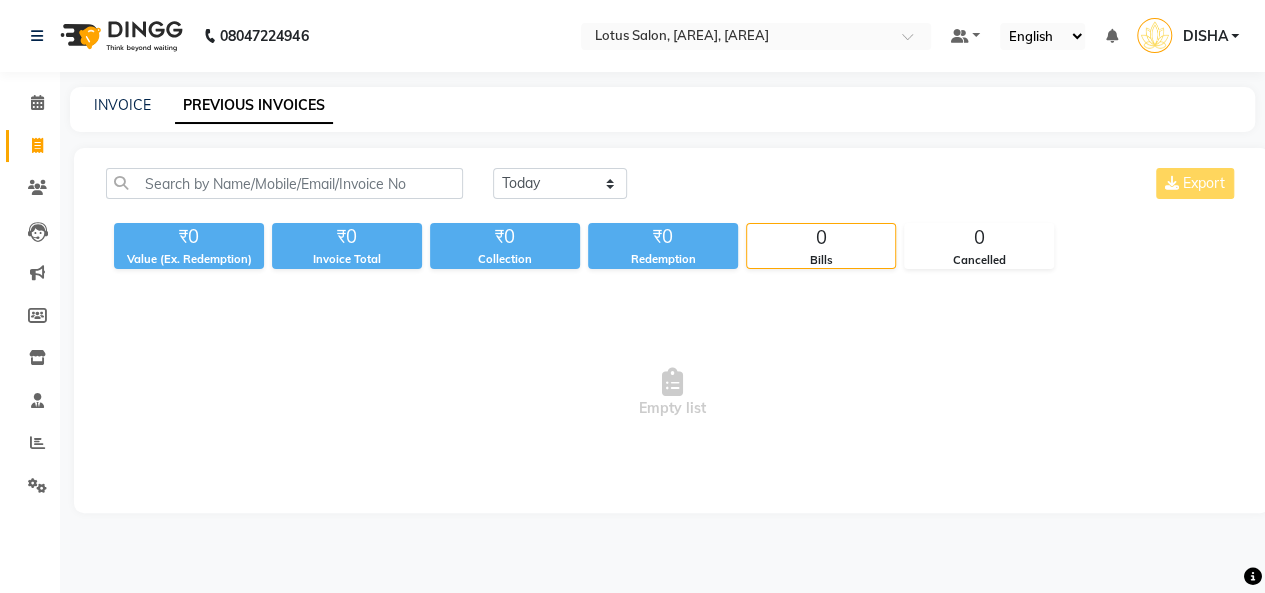 scroll, scrollTop: 0, scrollLeft: 0, axis: both 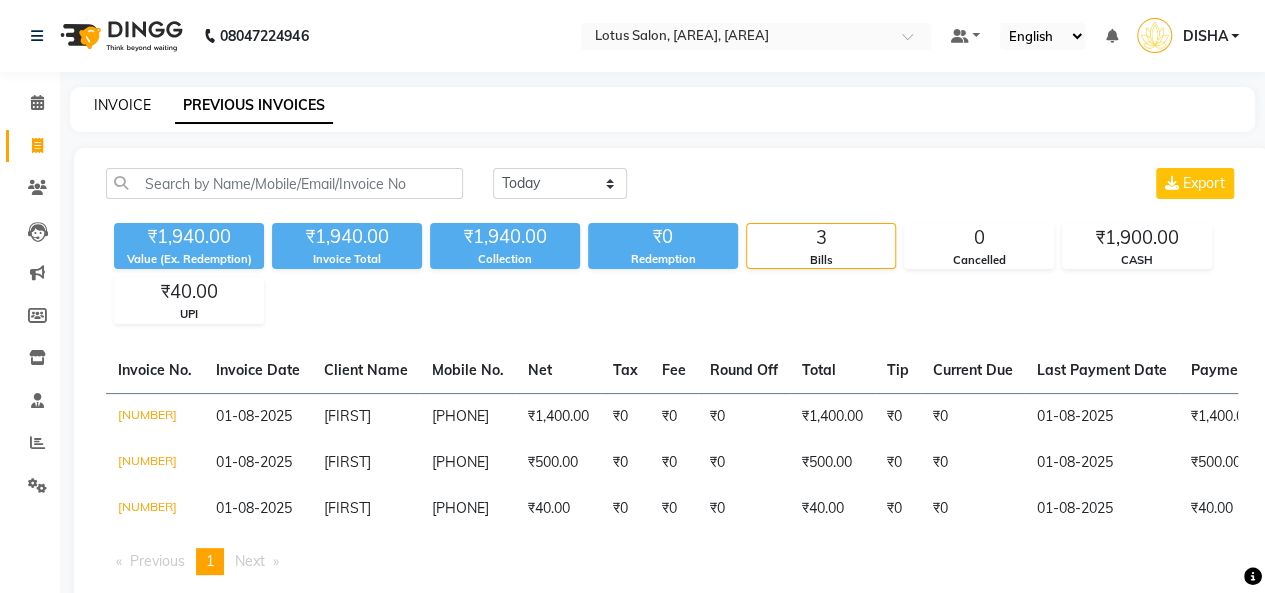click on "INVOICE" 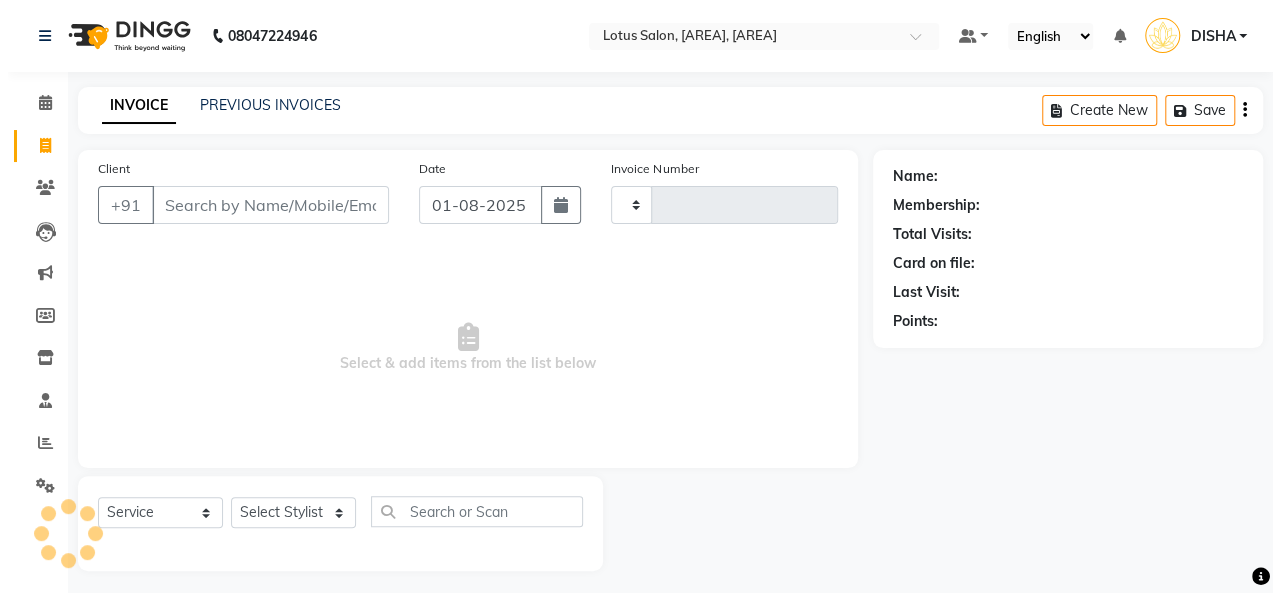 scroll, scrollTop: 7, scrollLeft: 0, axis: vertical 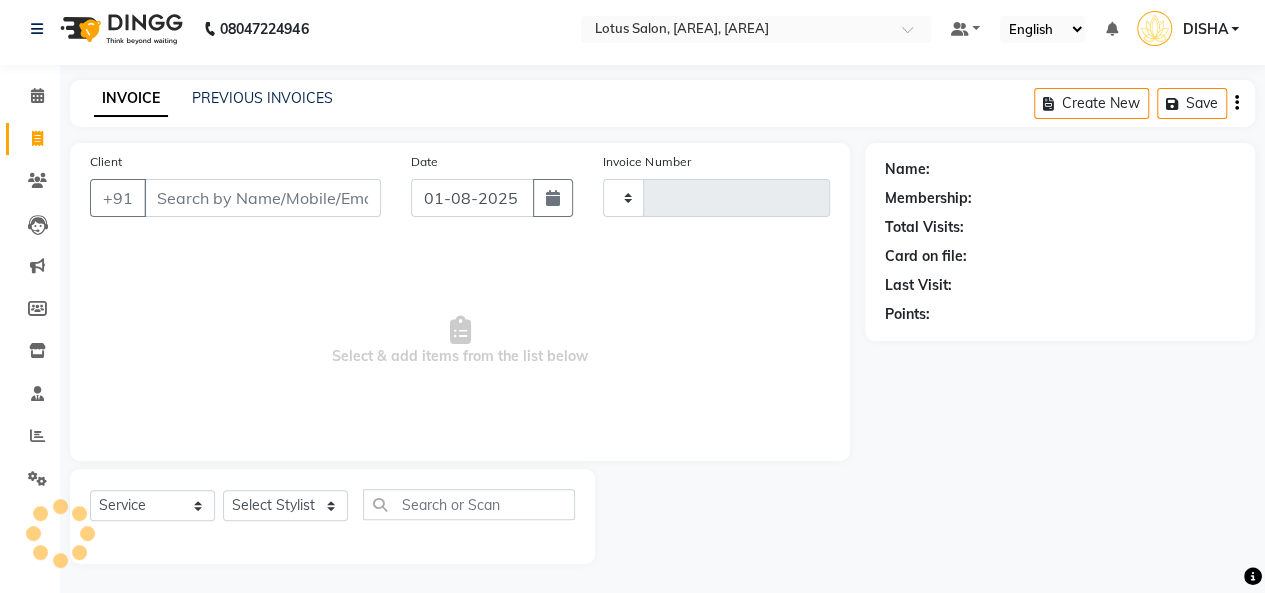 type on "0755" 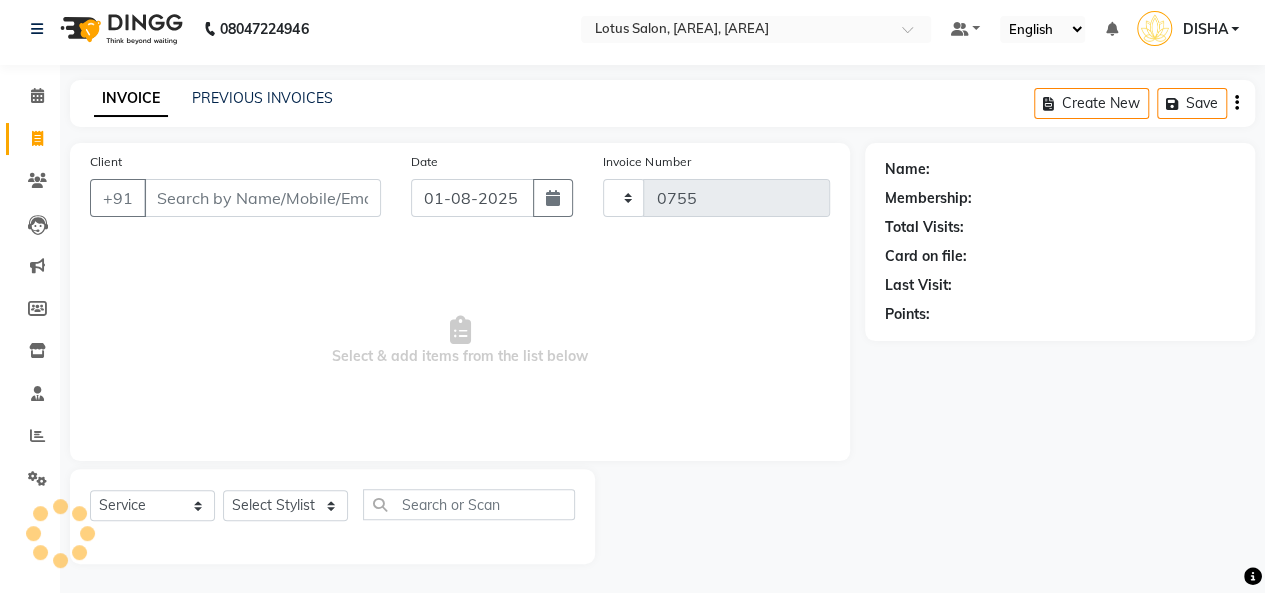 select on "8188" 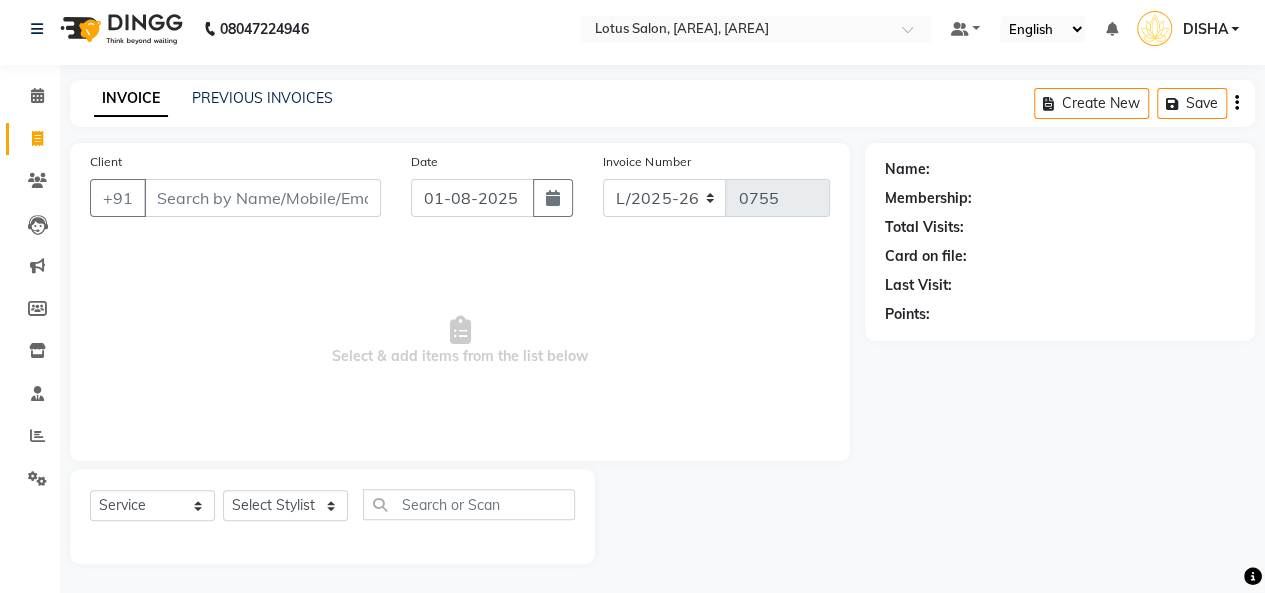 click on "Client" at bounding box center (262, 198) 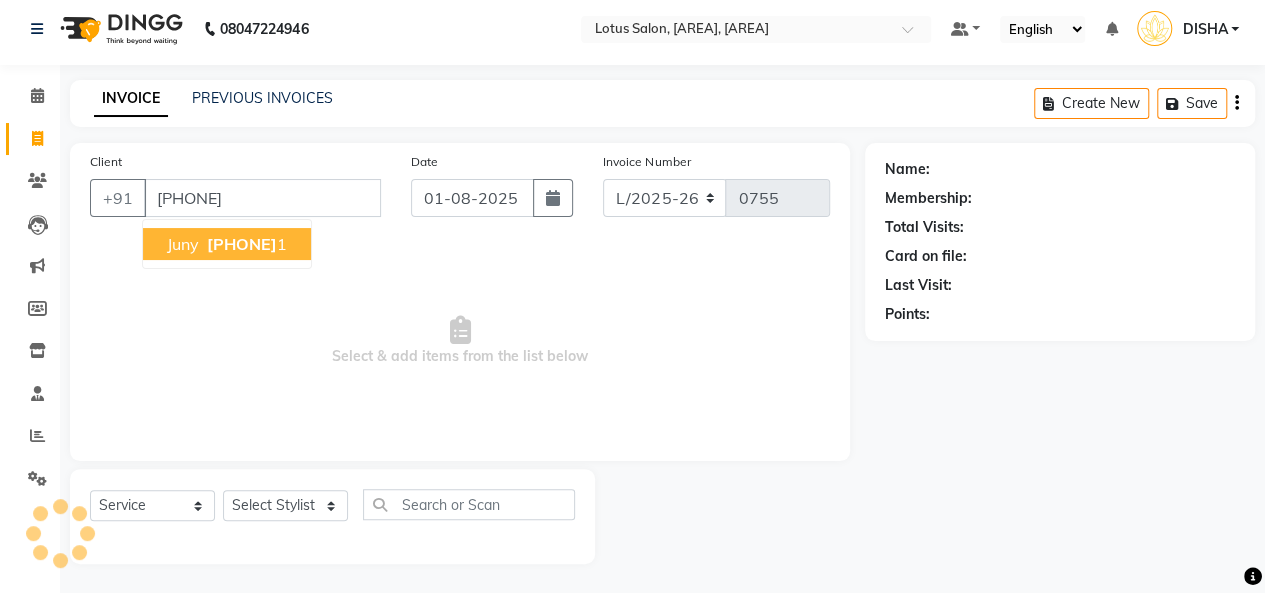 type on "[PHONE]" 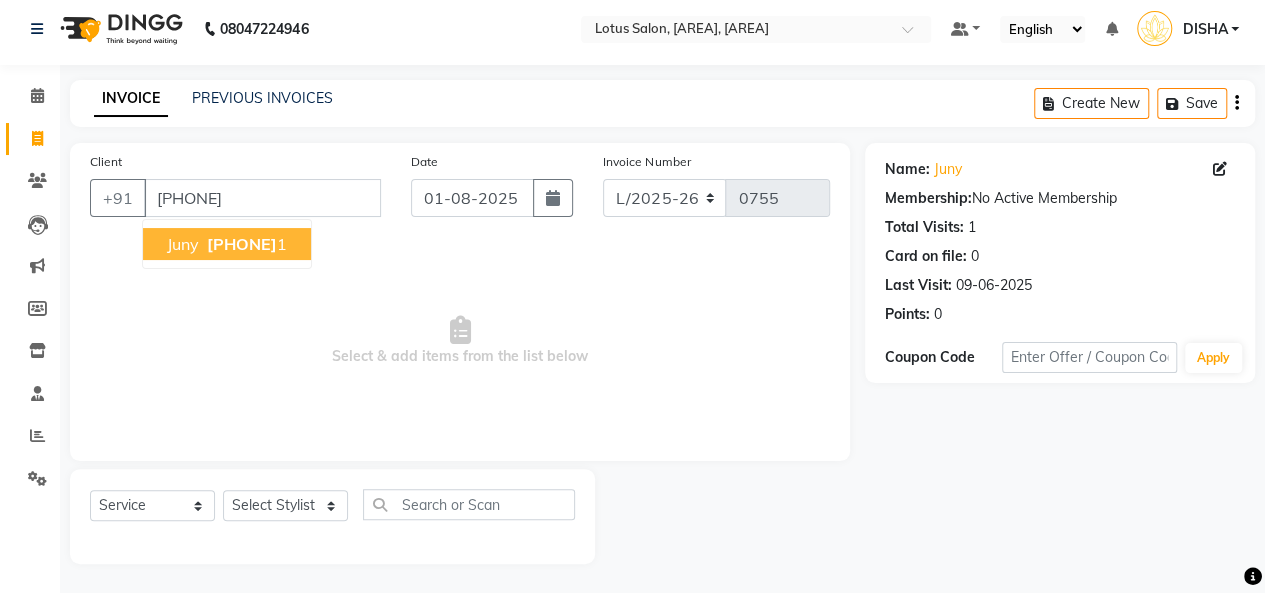 click on "[PHONE]" at bounding box center (242, 244) 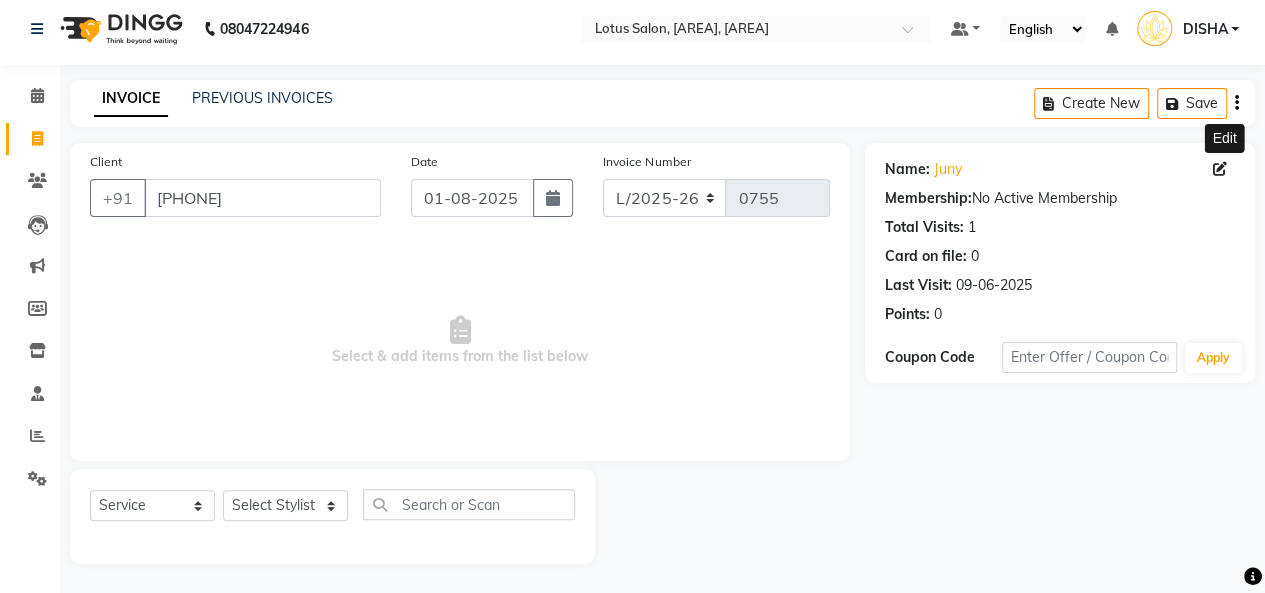 click 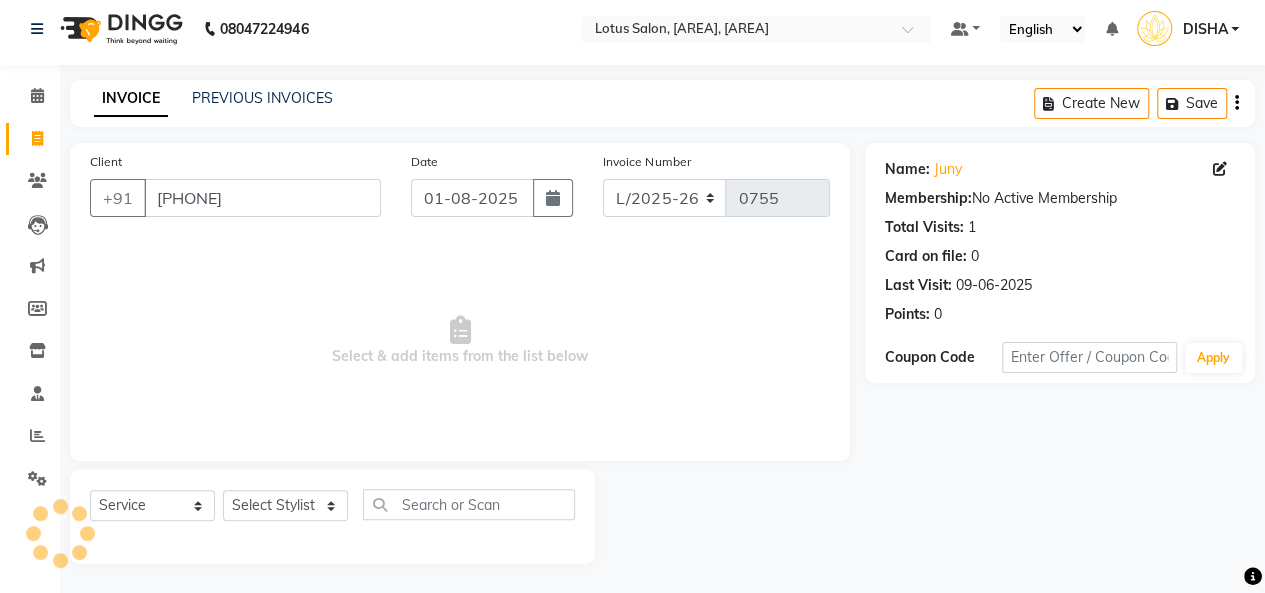 select on "female" 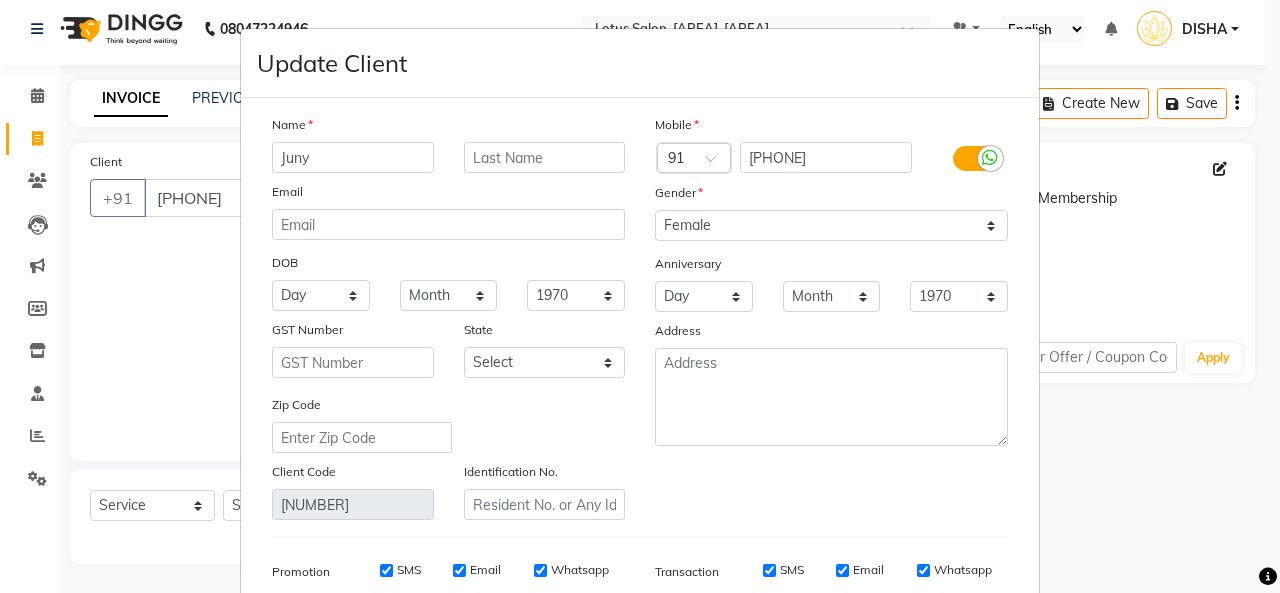 click on "Juny" at bounding box center [353, 157] 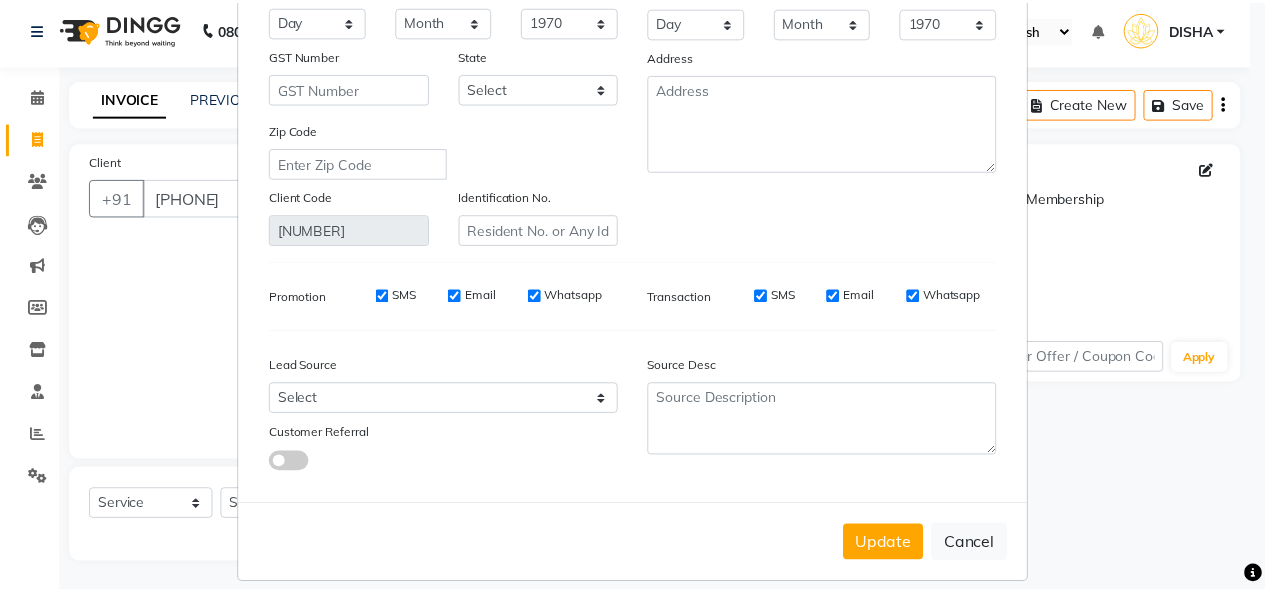 scroll, scrollTop: 291, scrollLeft: 0, axis: vertical 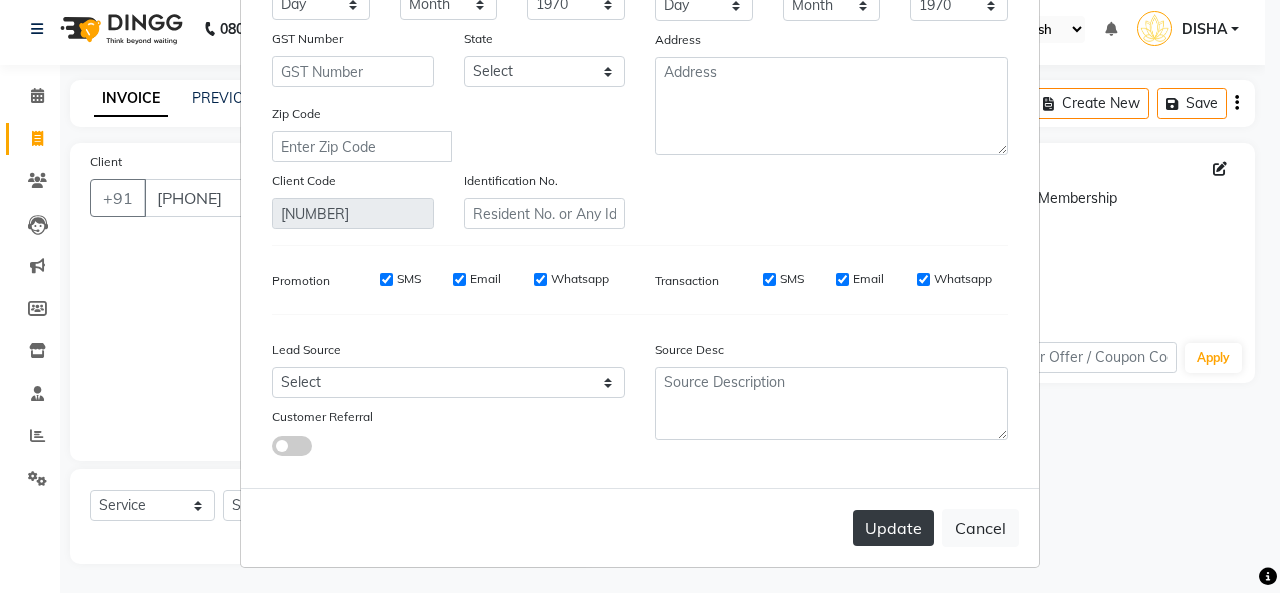 type on "[FIRST]" 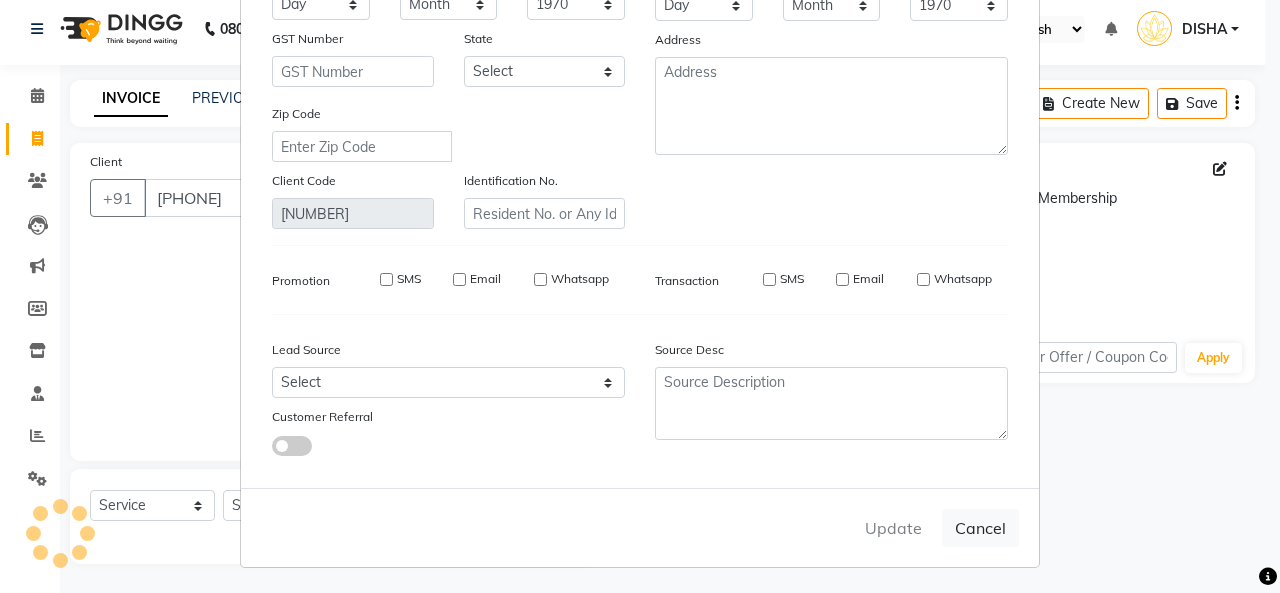 type 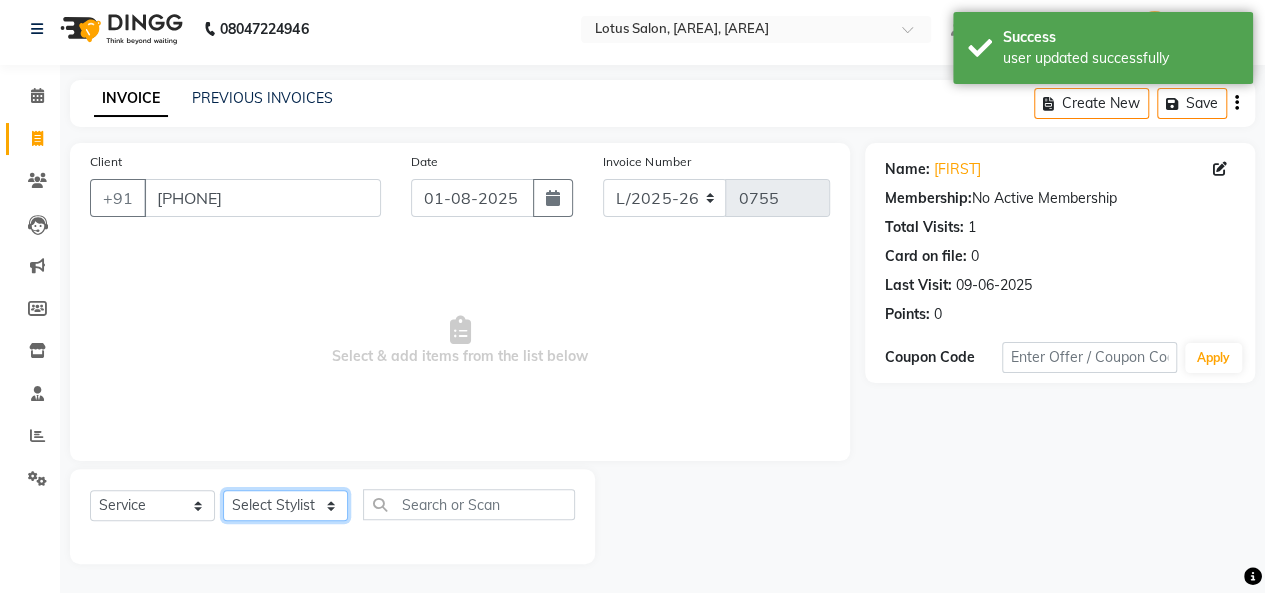 click on "Select Stylist [FIRST] [FIRST] [FIRST] [FIRST] [FIRST]" 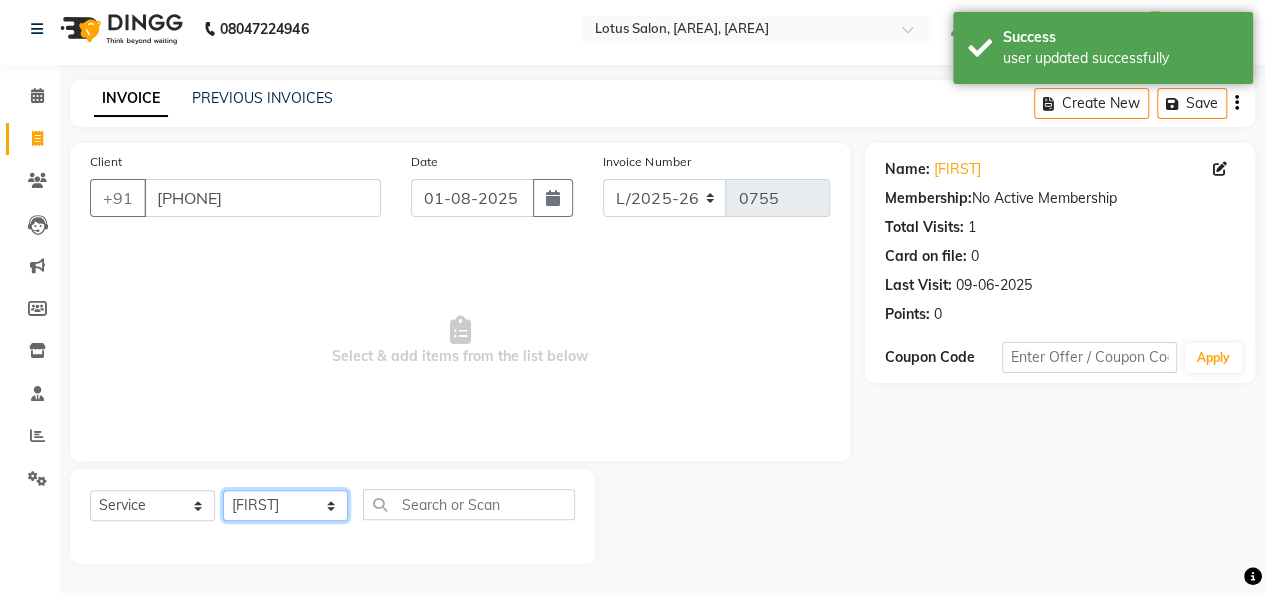 click on "Select Stylist [FIRST] [FIRST] [FIRST] [FIRST] [FIRST]" 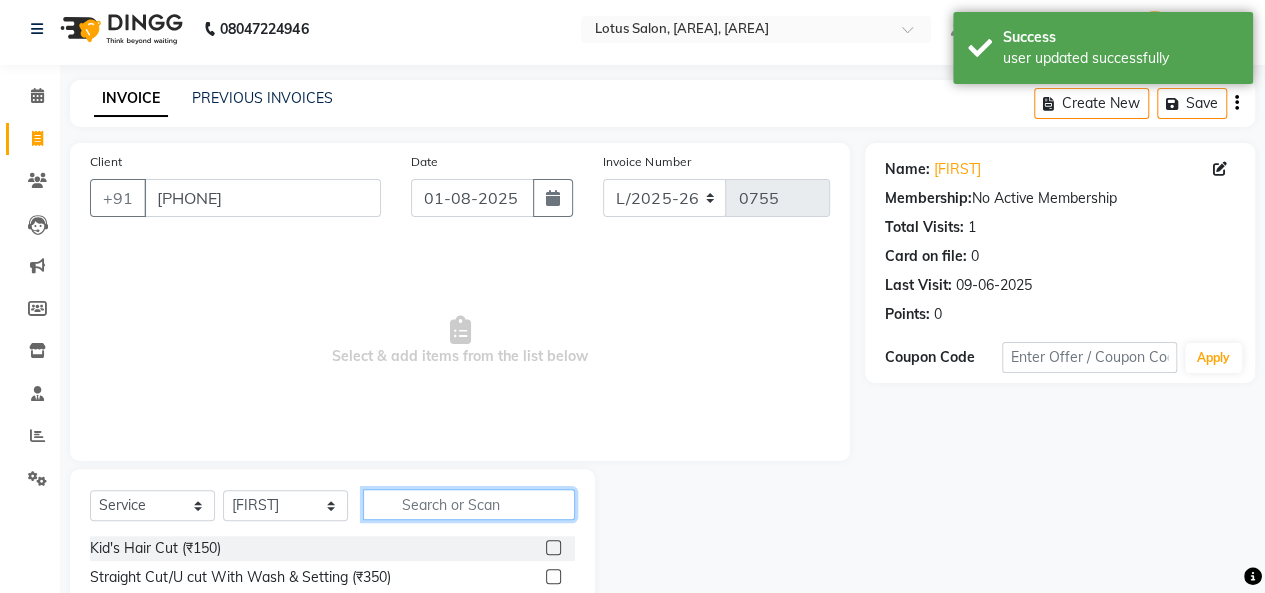 click 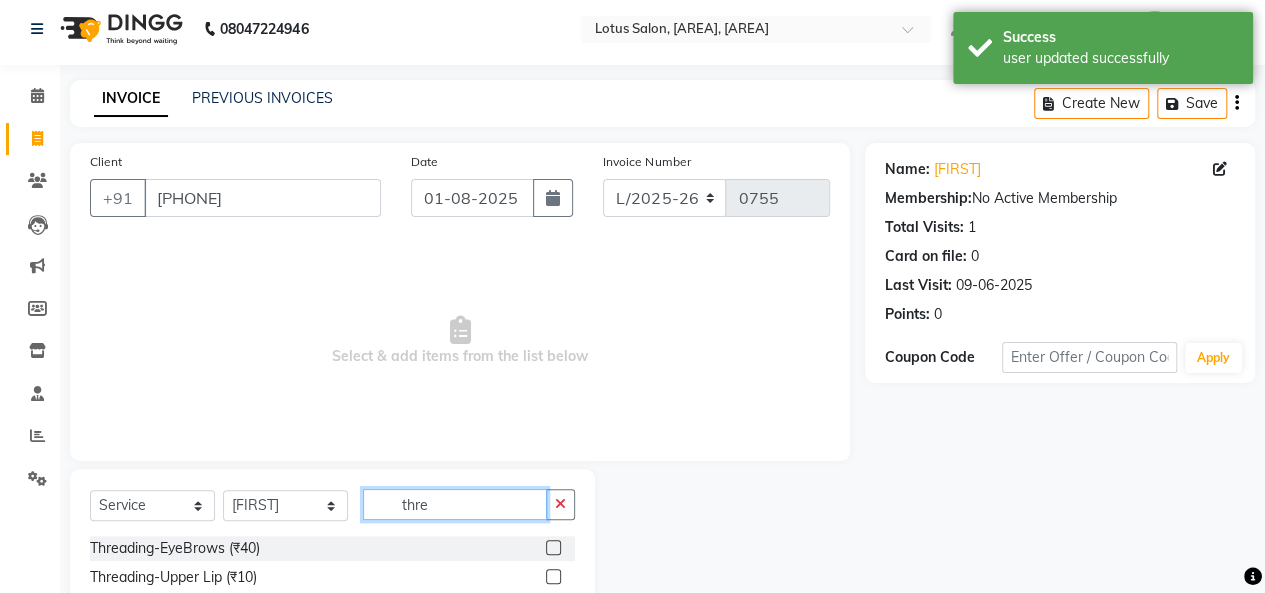 type on "thre" 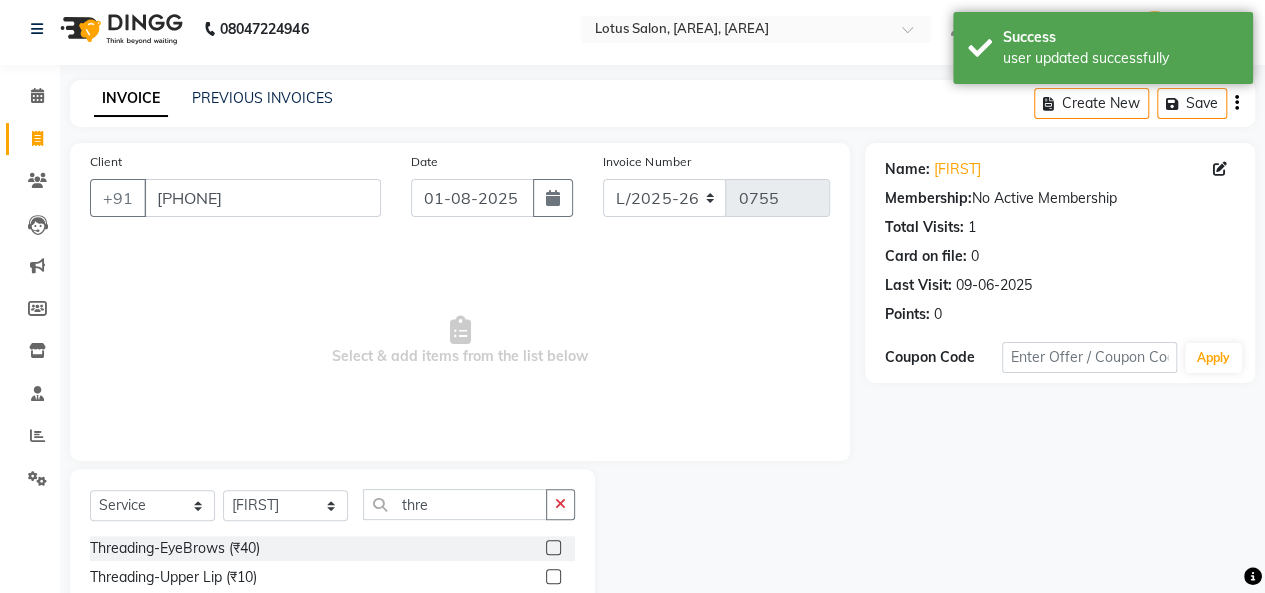 click 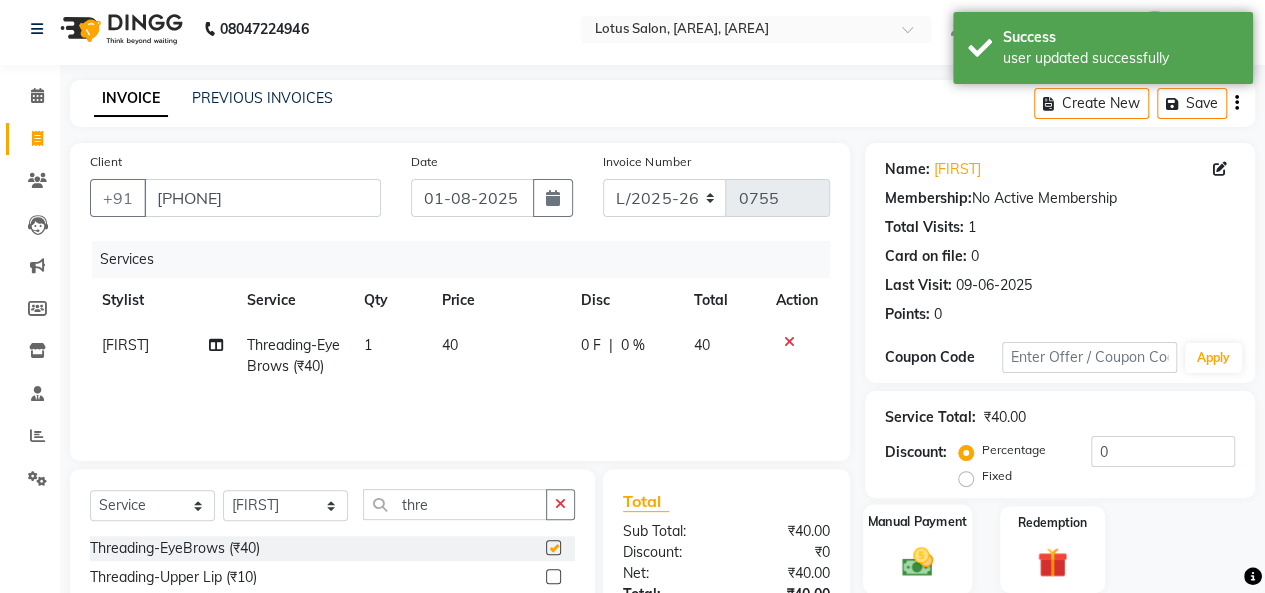 checkbox on "false" 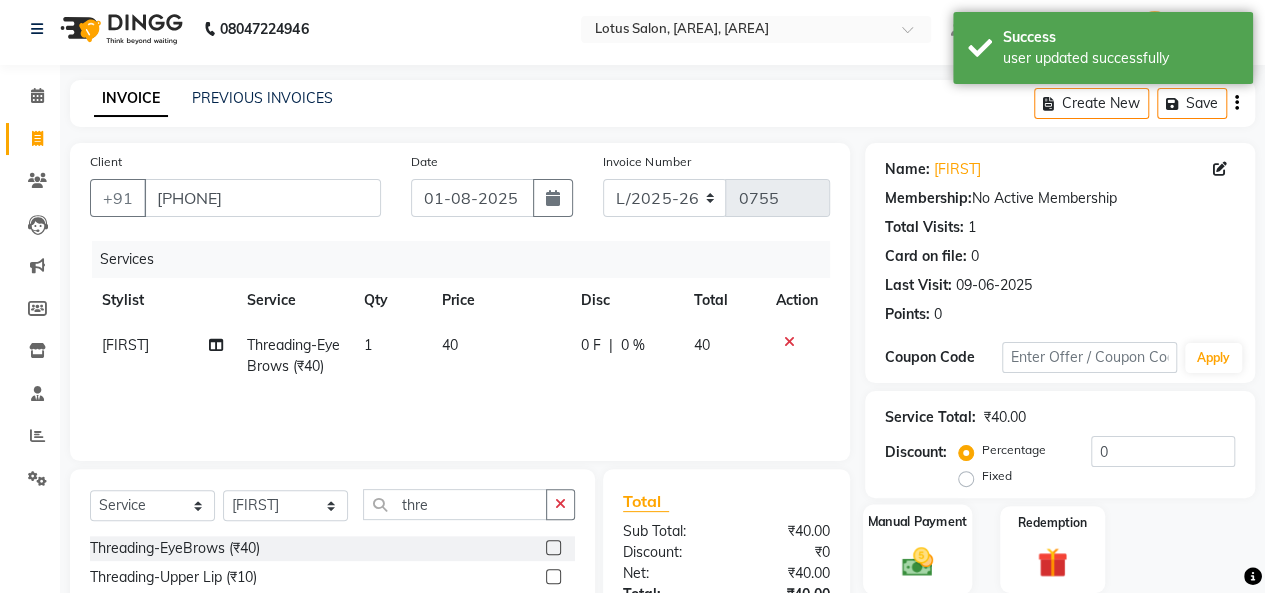 click on "Manual Payment" 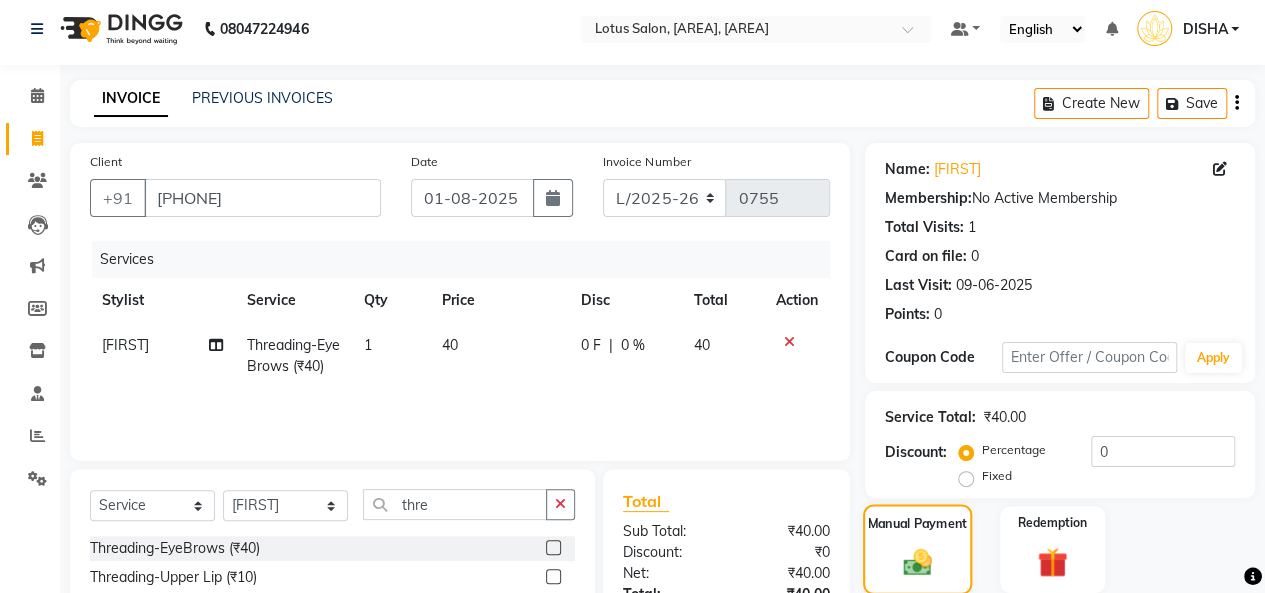 scroll, scrollTop: 207, scrollLeft: 0, axis: vertical 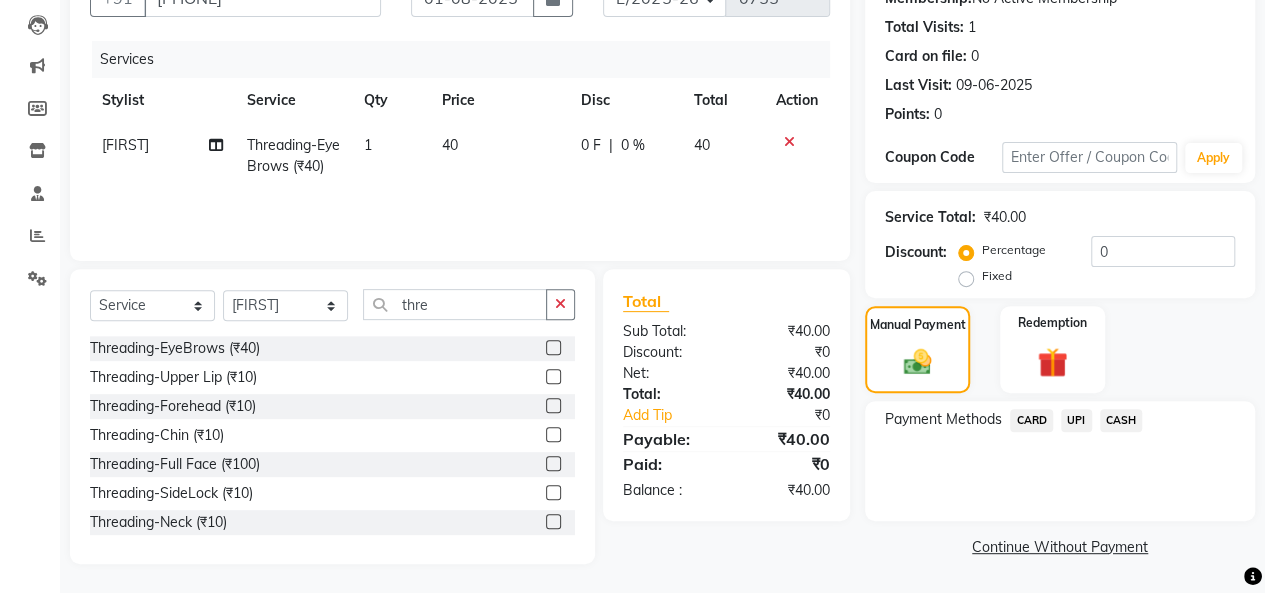 click on "UPI" 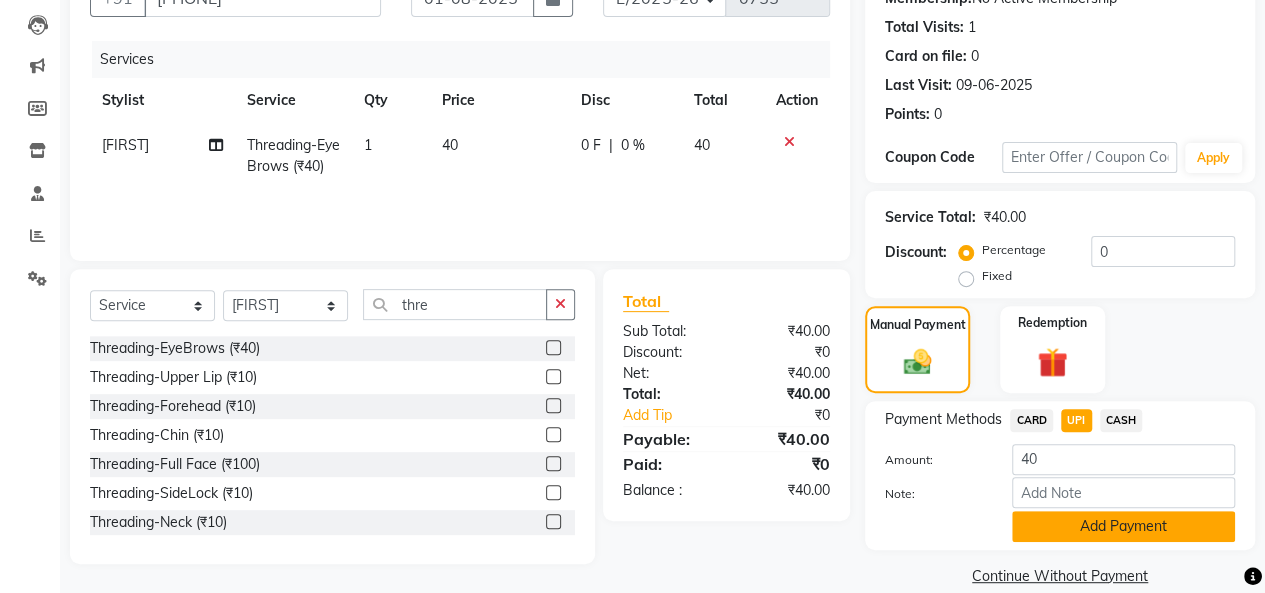 scroll, scrollTop: 234, scrollLeft: 0, axis: vertical 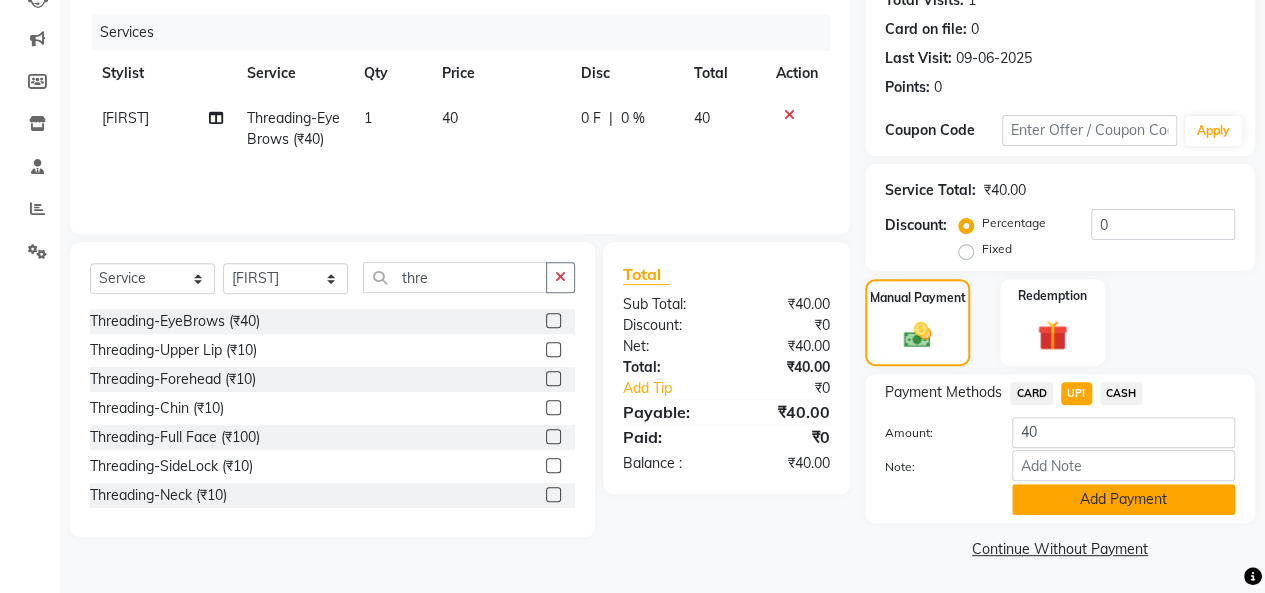 click on "Add Payment" 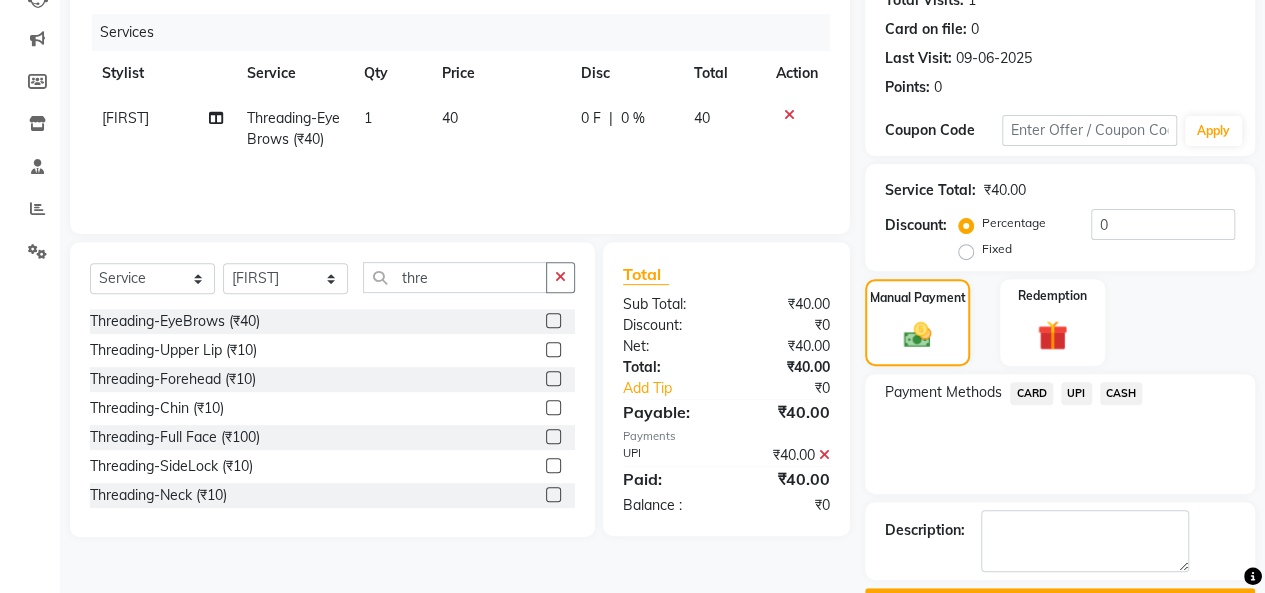 scroll, scrollTop: 288, scrollLeft: 0, axis: vertical 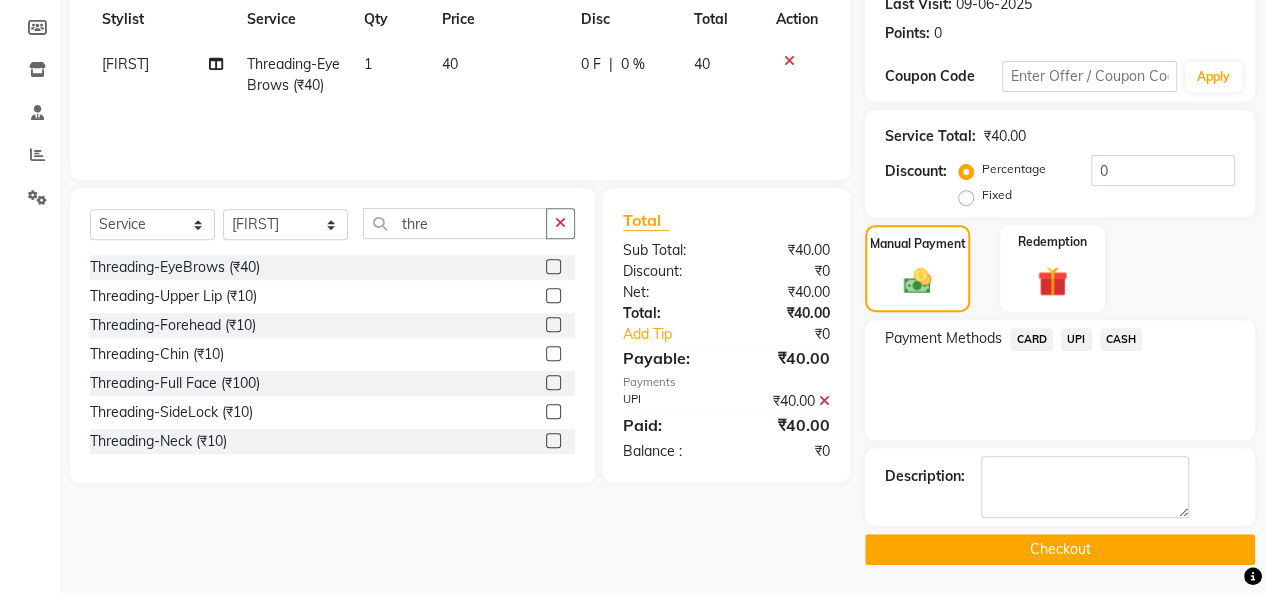 click on "Checkout" 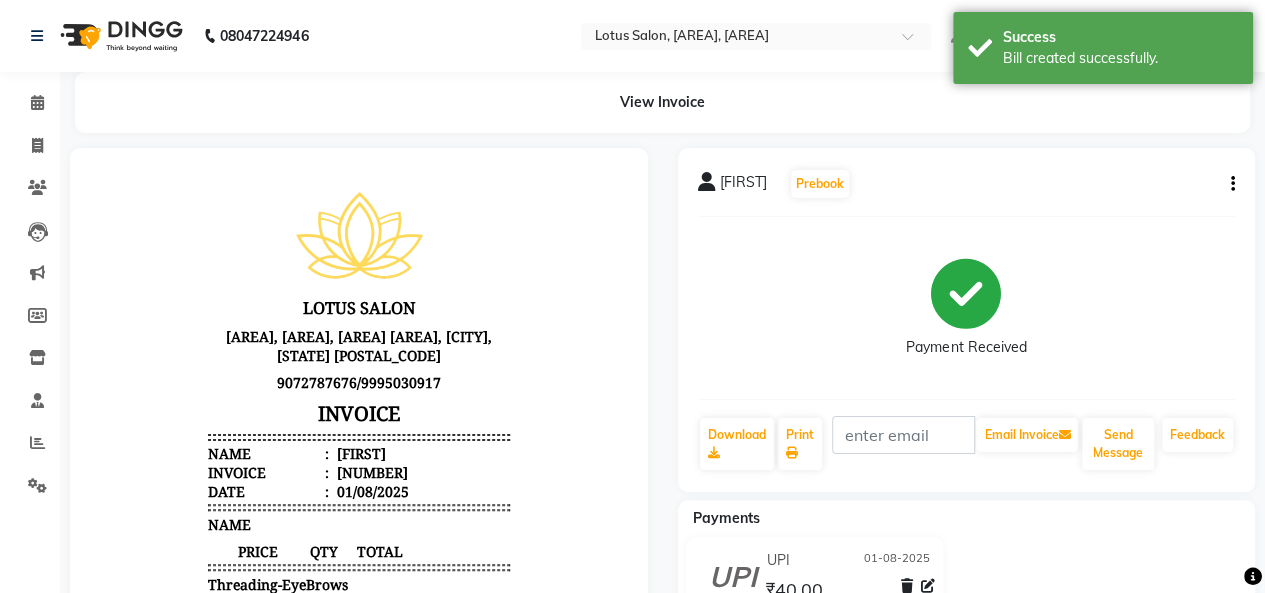 scroll, scrollTop: 0, scrollLeft: 0, axis: both 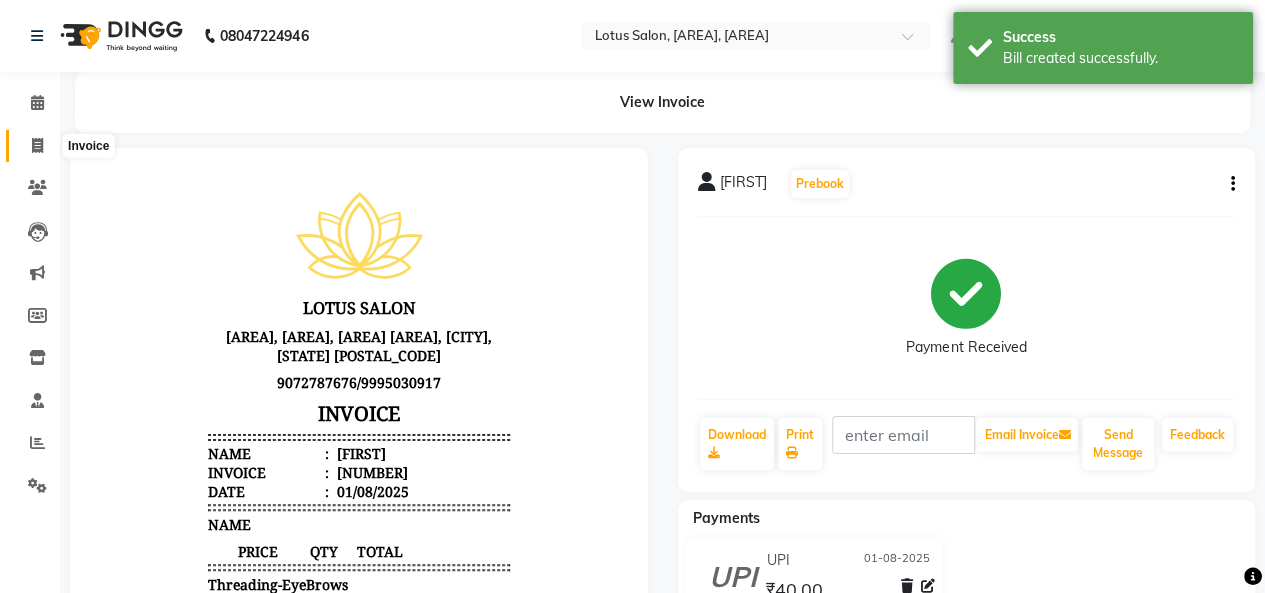 click 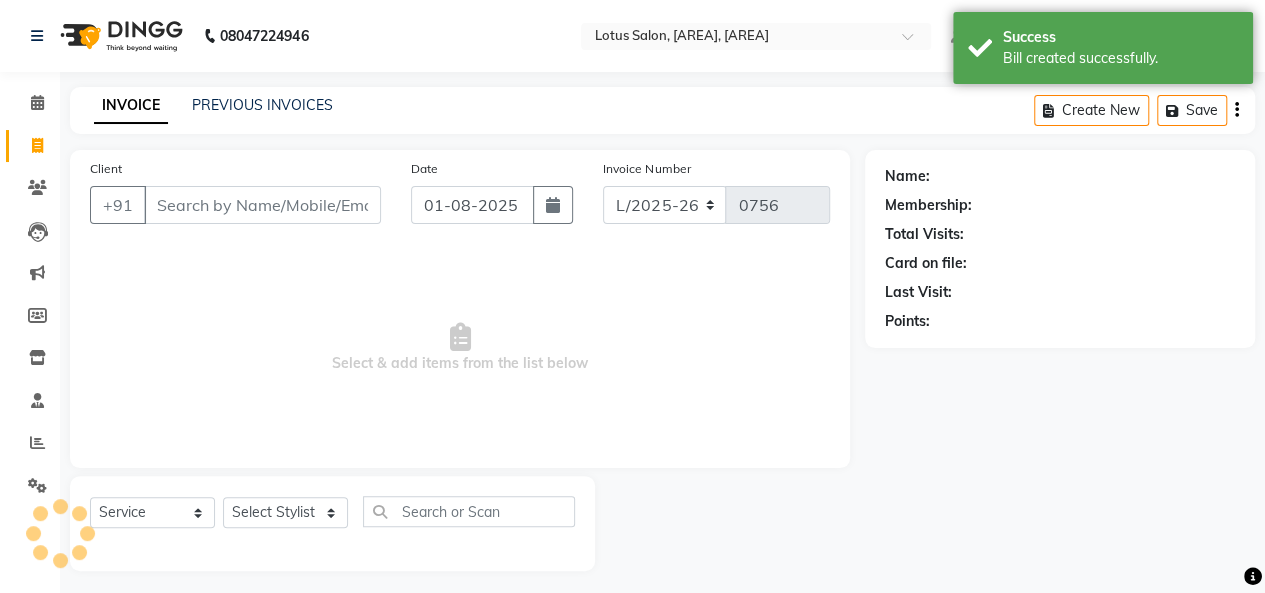 scroll, scrollTop: 7, scrollLeft: 0, axis: vertical 